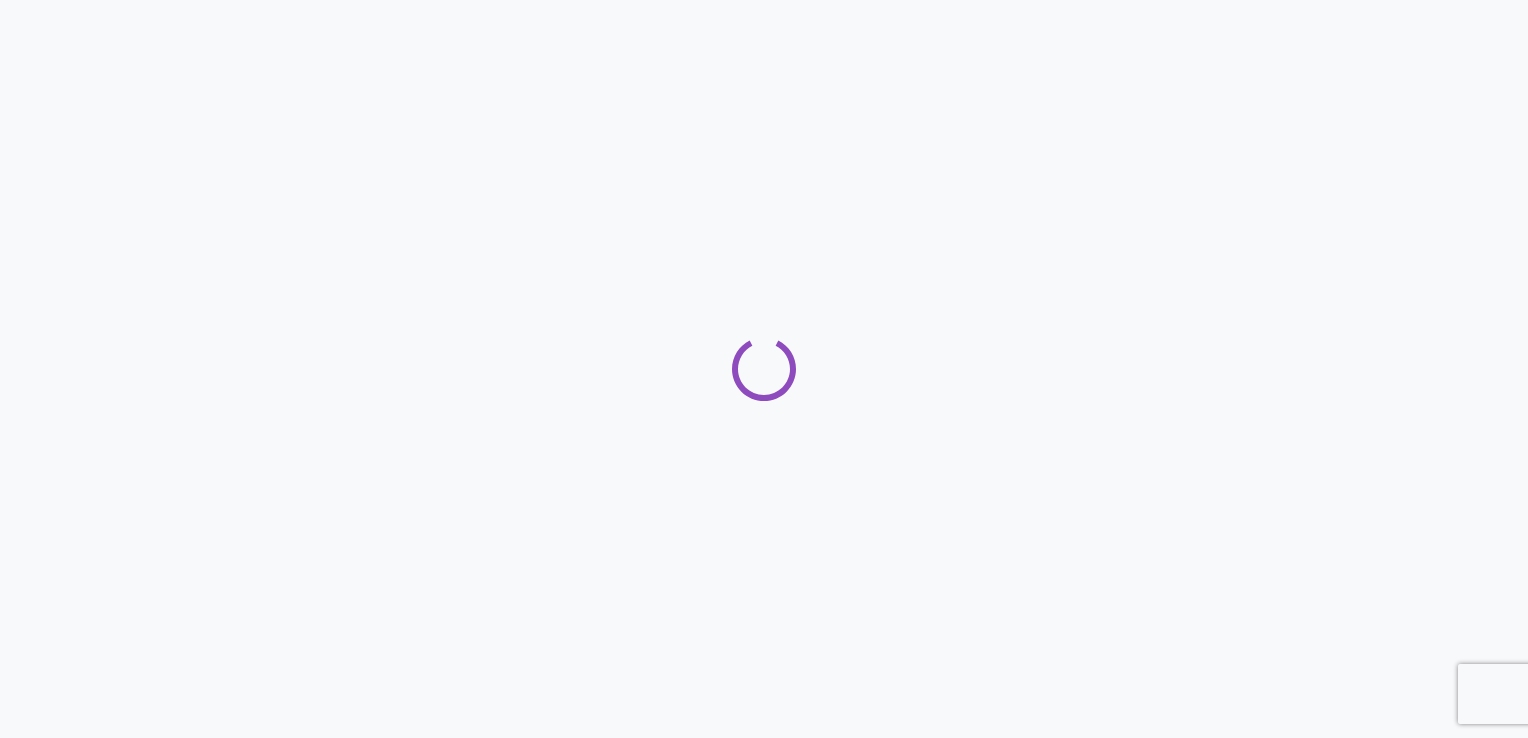 scroll, scrollTop: 0, scrollLeft: 0, axis: both 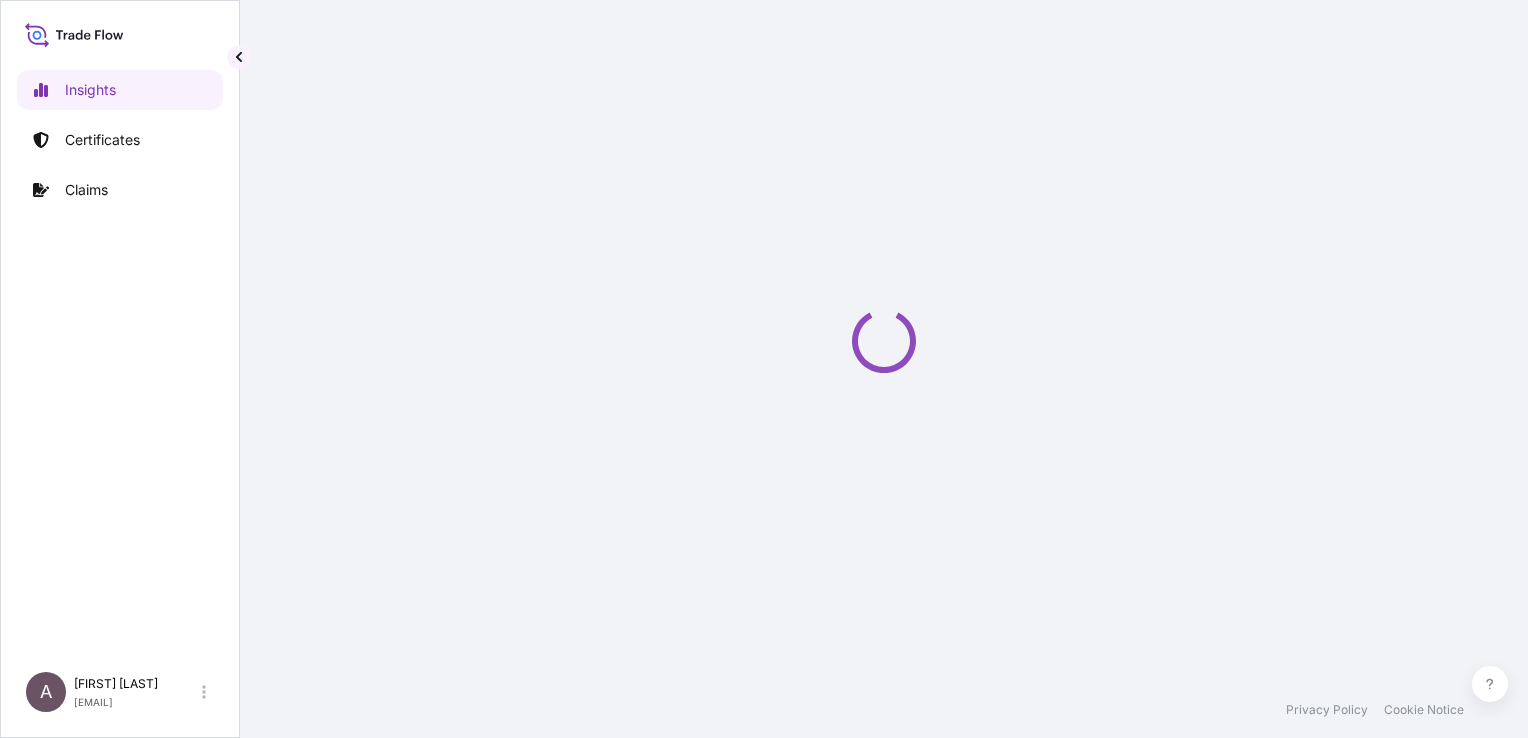 select on "2025" 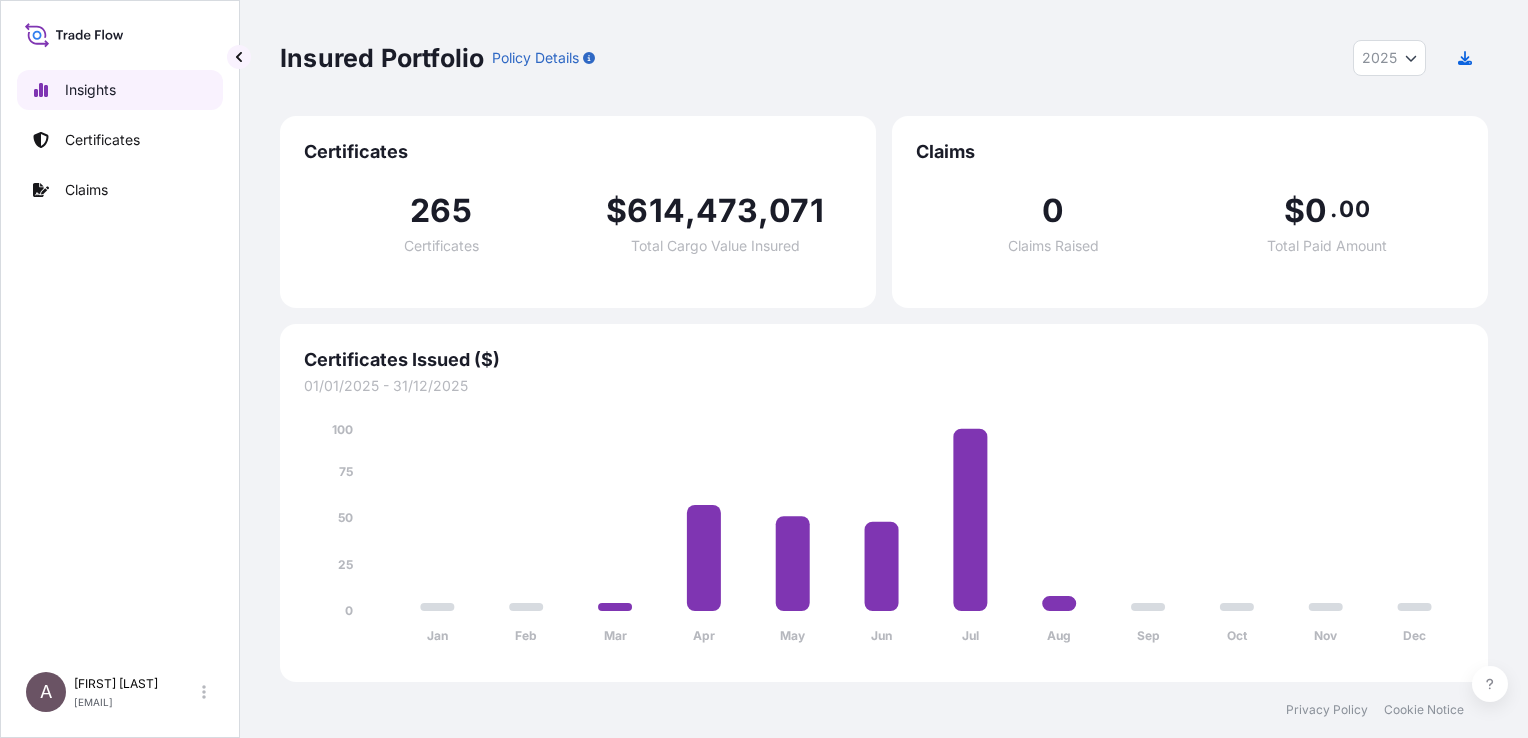 click on "Certificates" at bounding box center (102, 140) 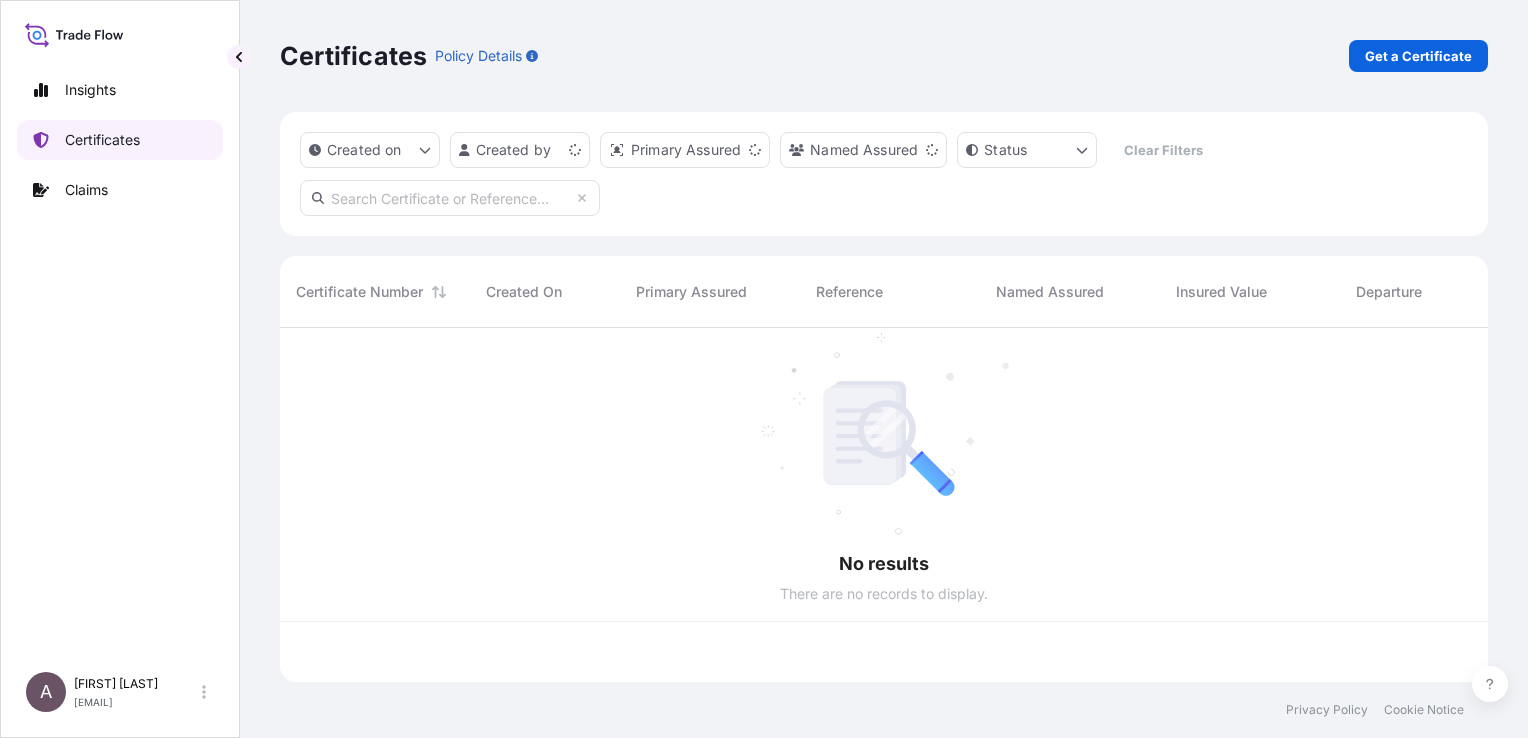 scroll, scrollTop: 16, scrollLeft: 16, axis: both 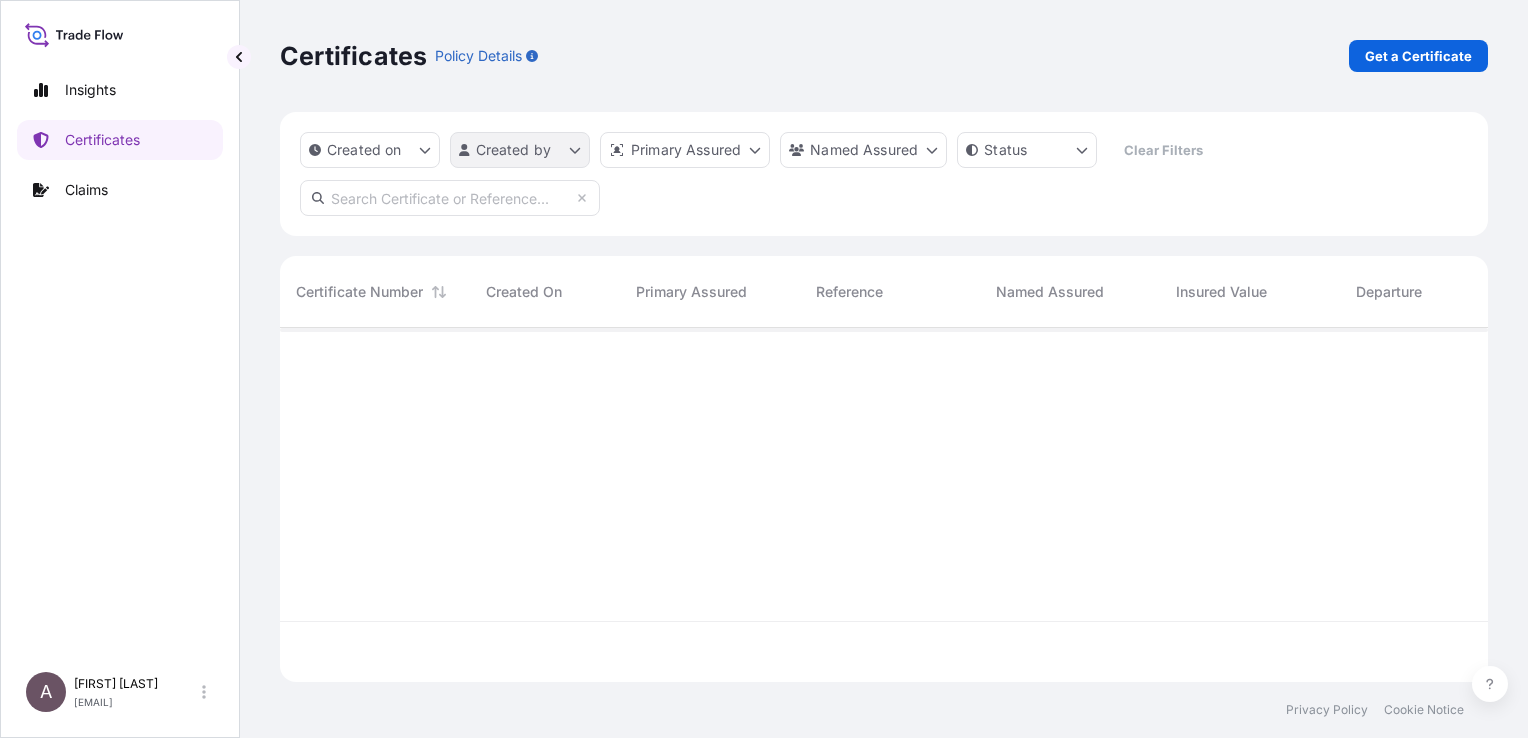 click on "Insights Certificates Claims A [FIRST]   [LAST] [EMAIL] Certificates Policy Details Get a Certificate Created on Created by Primary Assured Named Assured Status Clear Filters Certificate Number Created On Primary Assured Reference Named Assured Insured Value Departure Arrival Status Privacy Policy Cookie Notice
0" at bounding box center [764, 369] 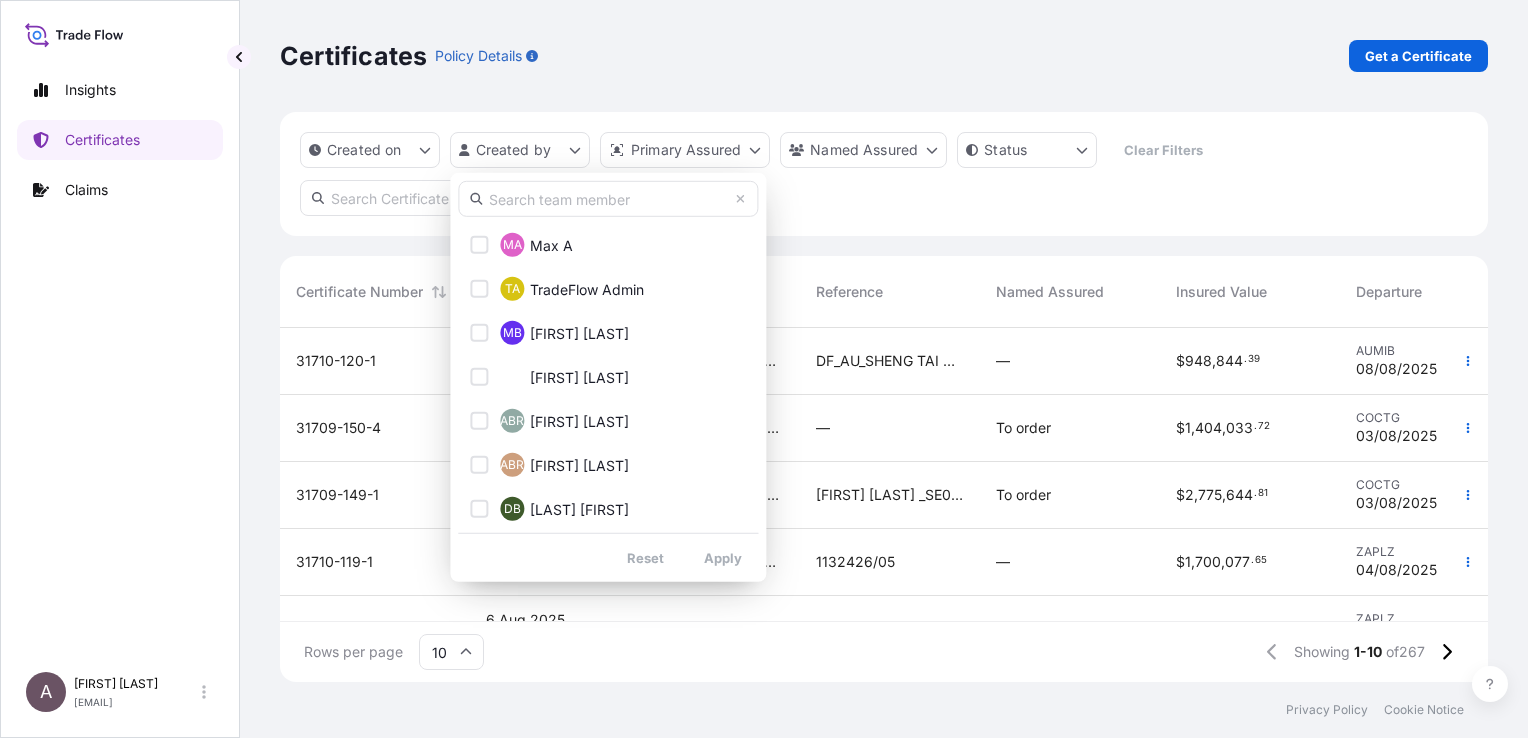 click at bounding box center [608, 199] 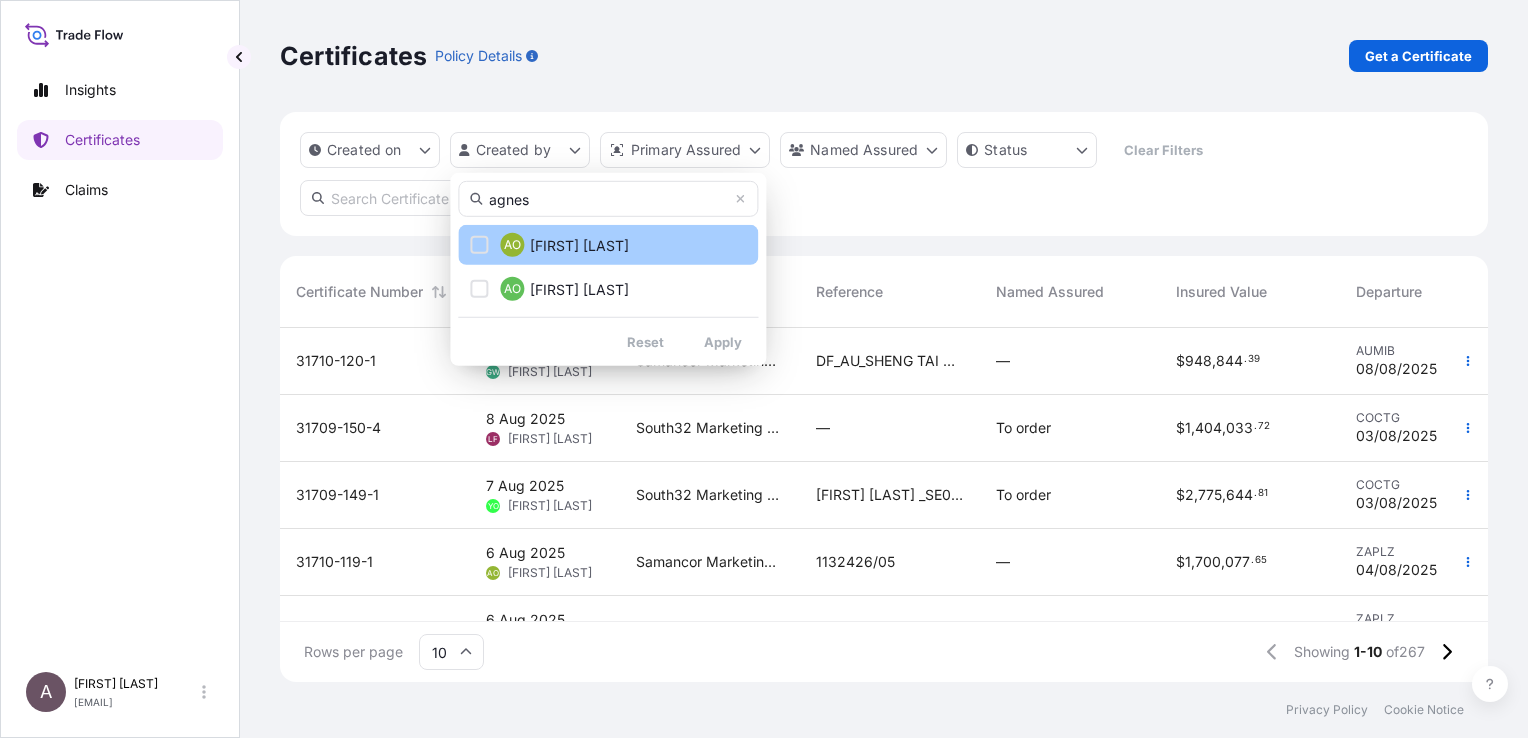 type on "agnes" 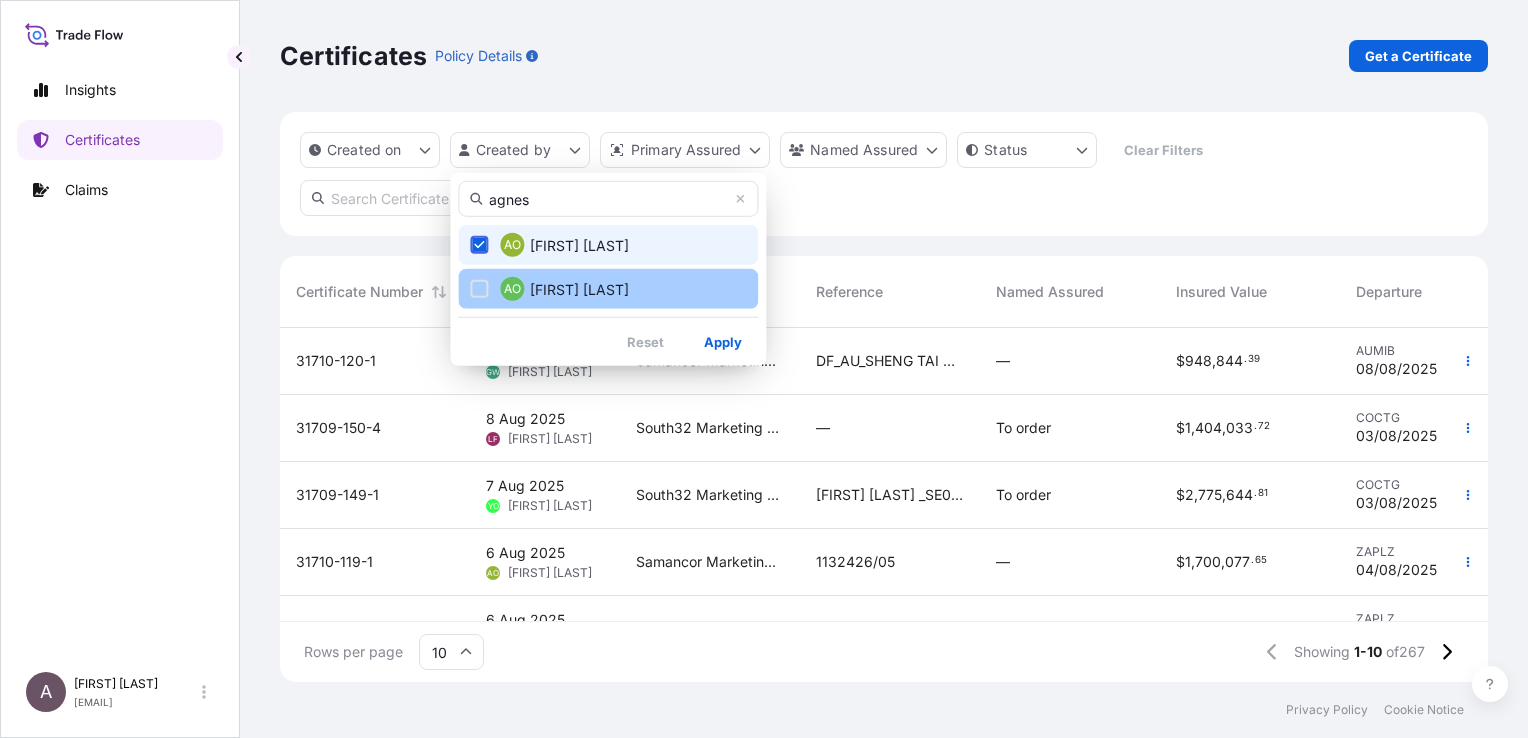 click on "[FIRST] [LAST] [LAST]" at bounding box center (608, 289) 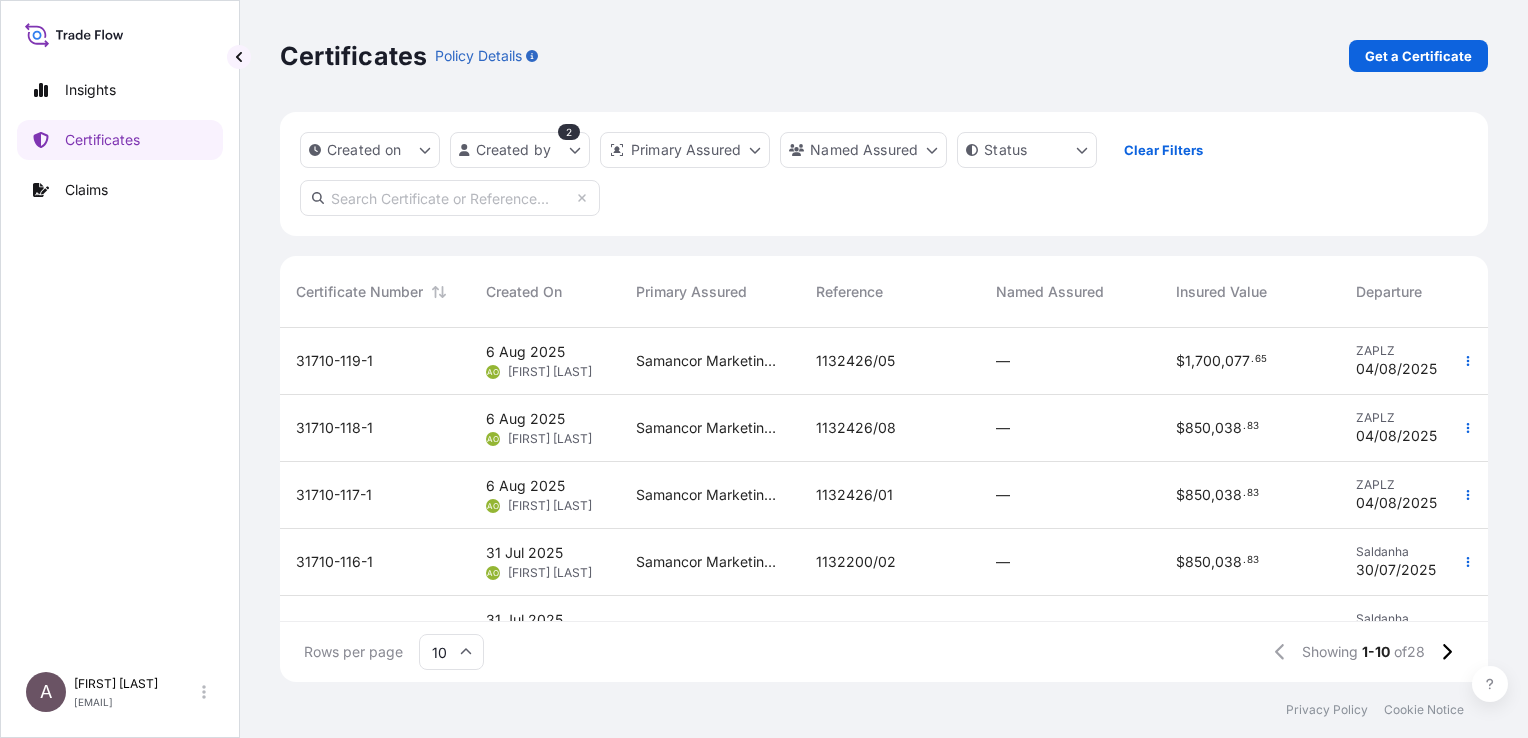 click on "Created on Created by 2 Primary Assured Named Assured Status Clear Filters" at bounding box center (884, 174) 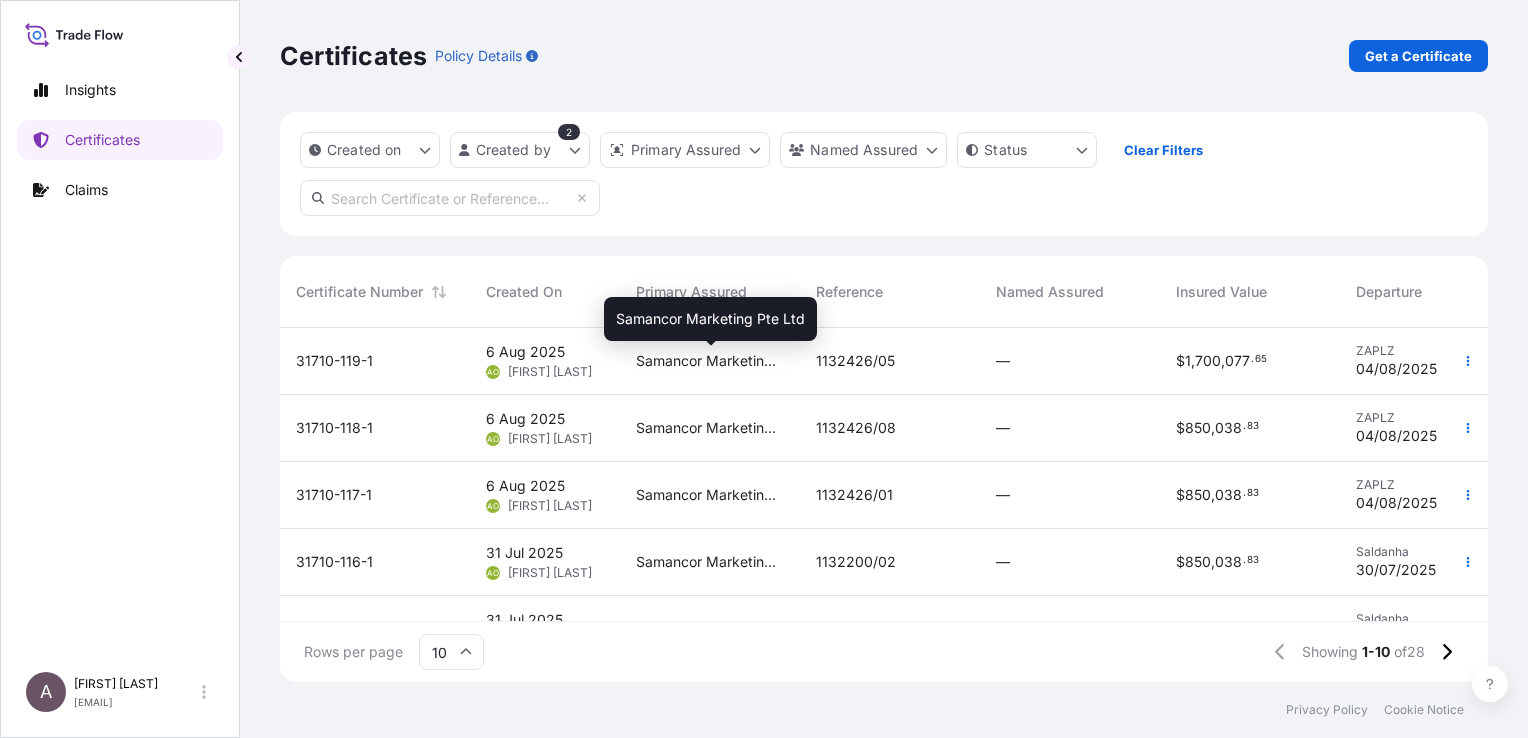 click on "Samancor Marketing Pte Ltd" at bounding box center [710, 361] 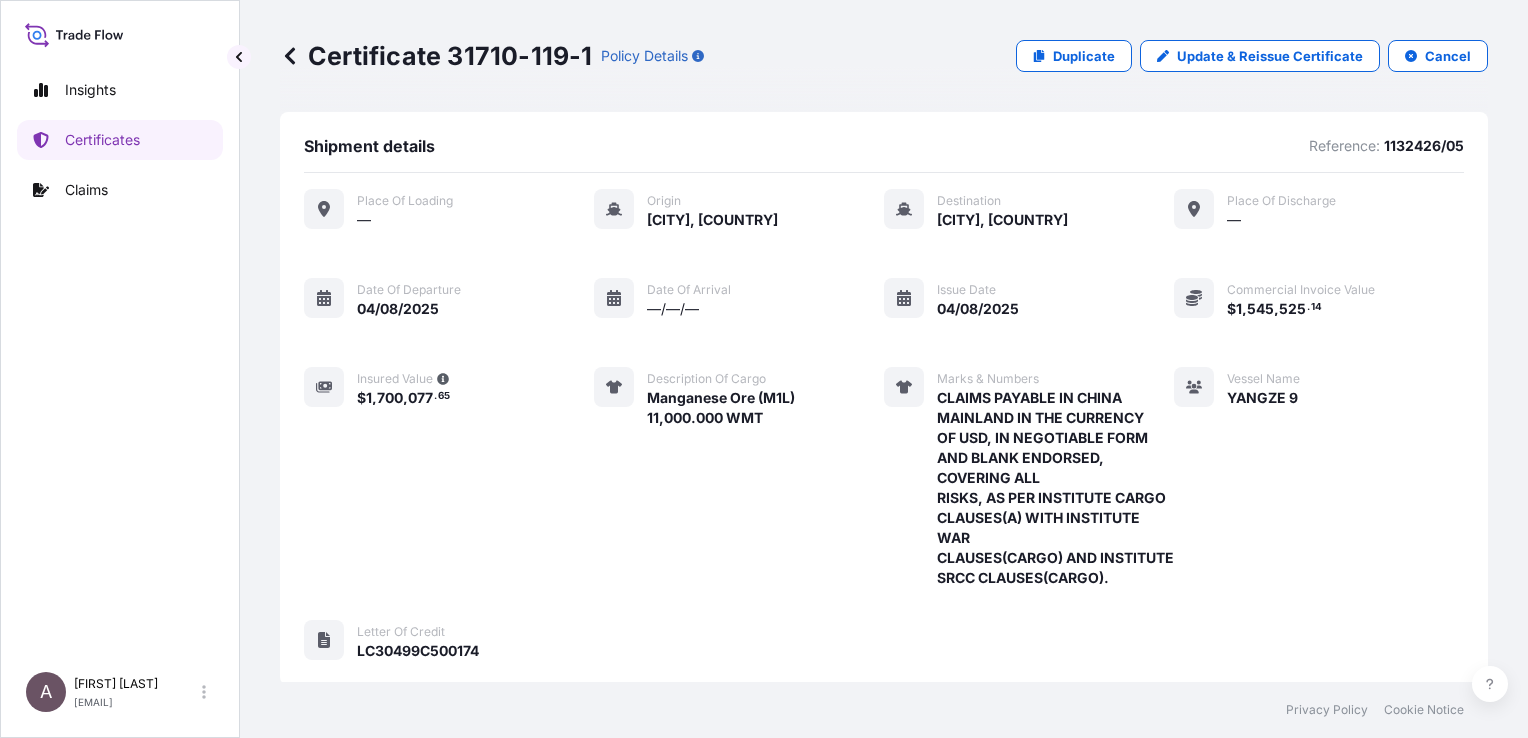 click at bounding box center (290, 56) 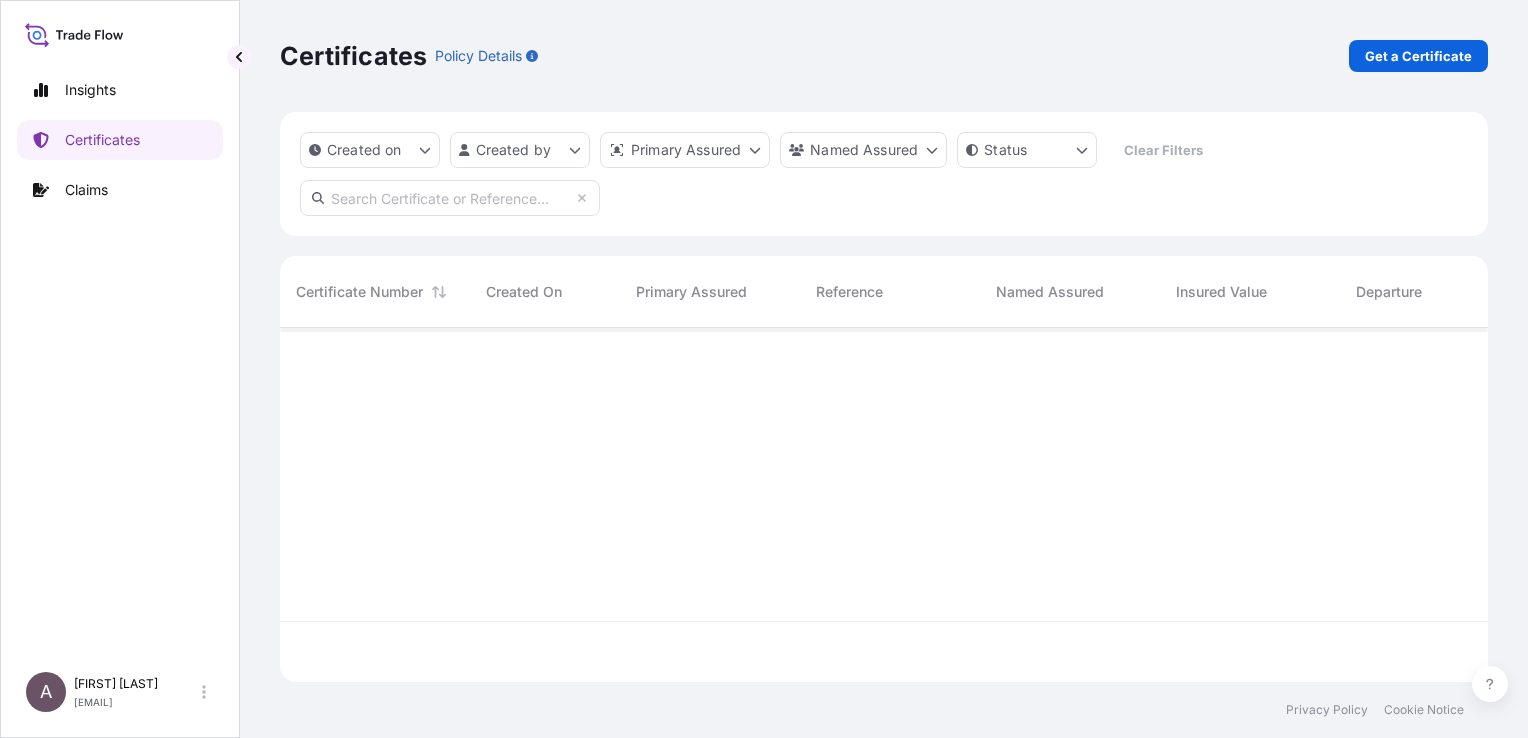 scroll, scrollTop: 16, scrollLeft: 16, axis: both 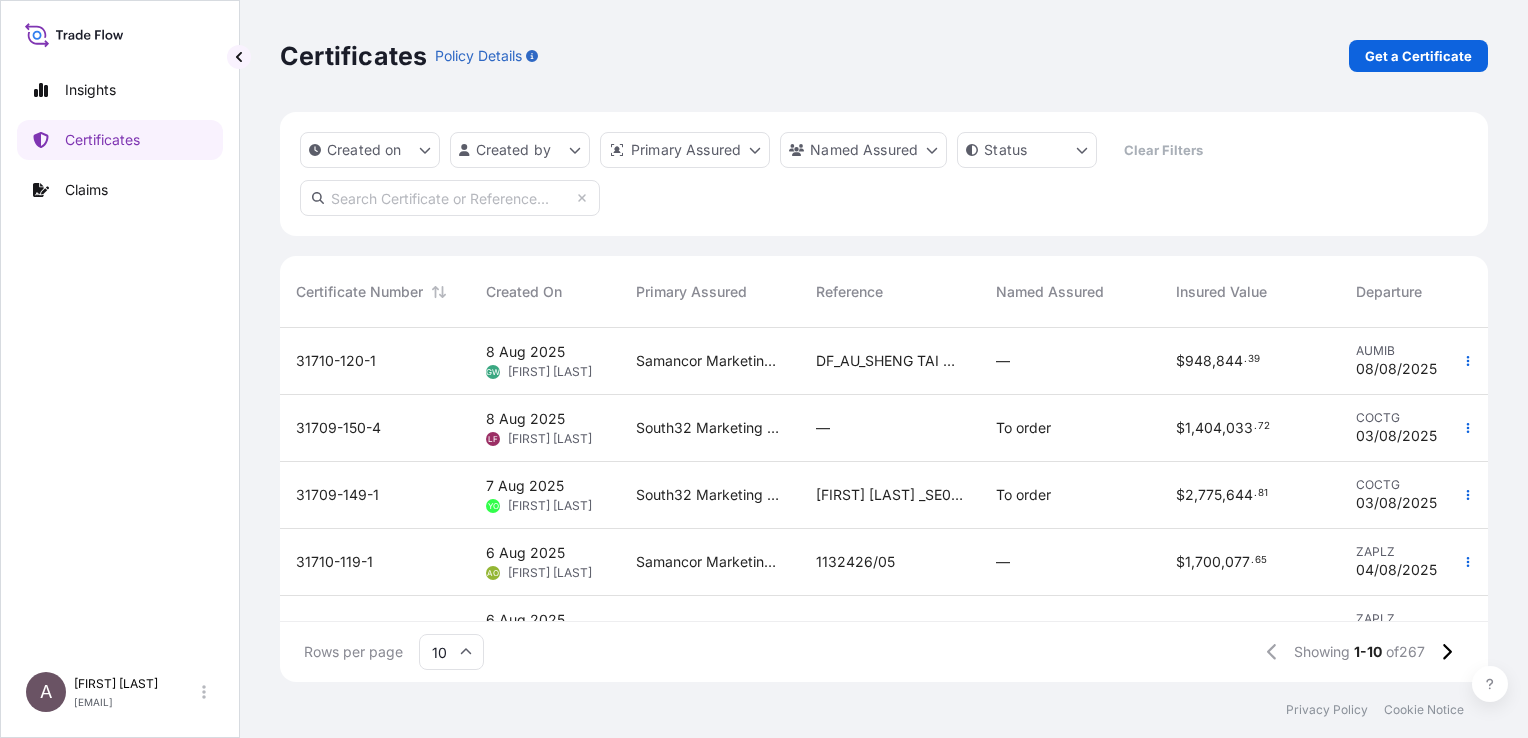 click on "1132426/05" at bounding box center (890, 562) 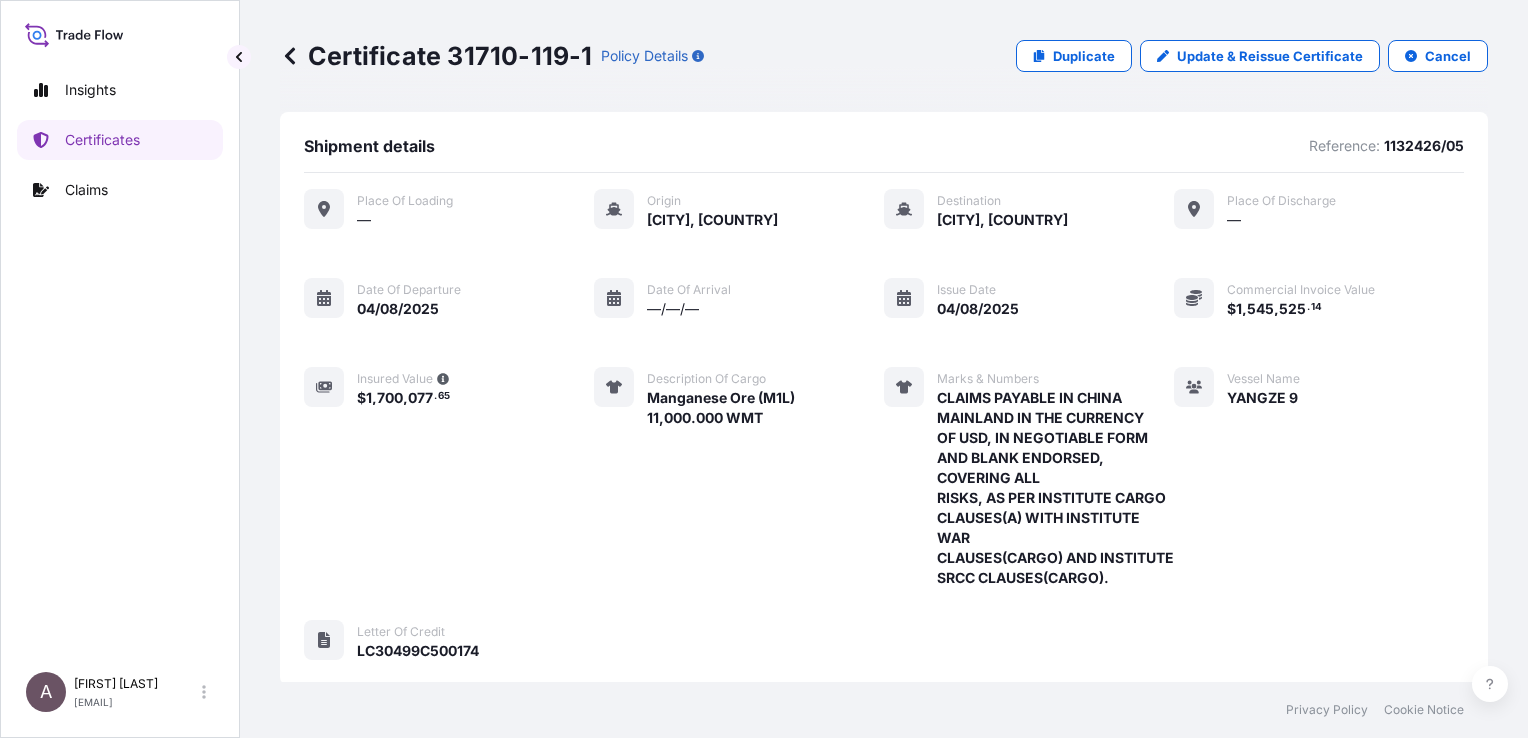 click 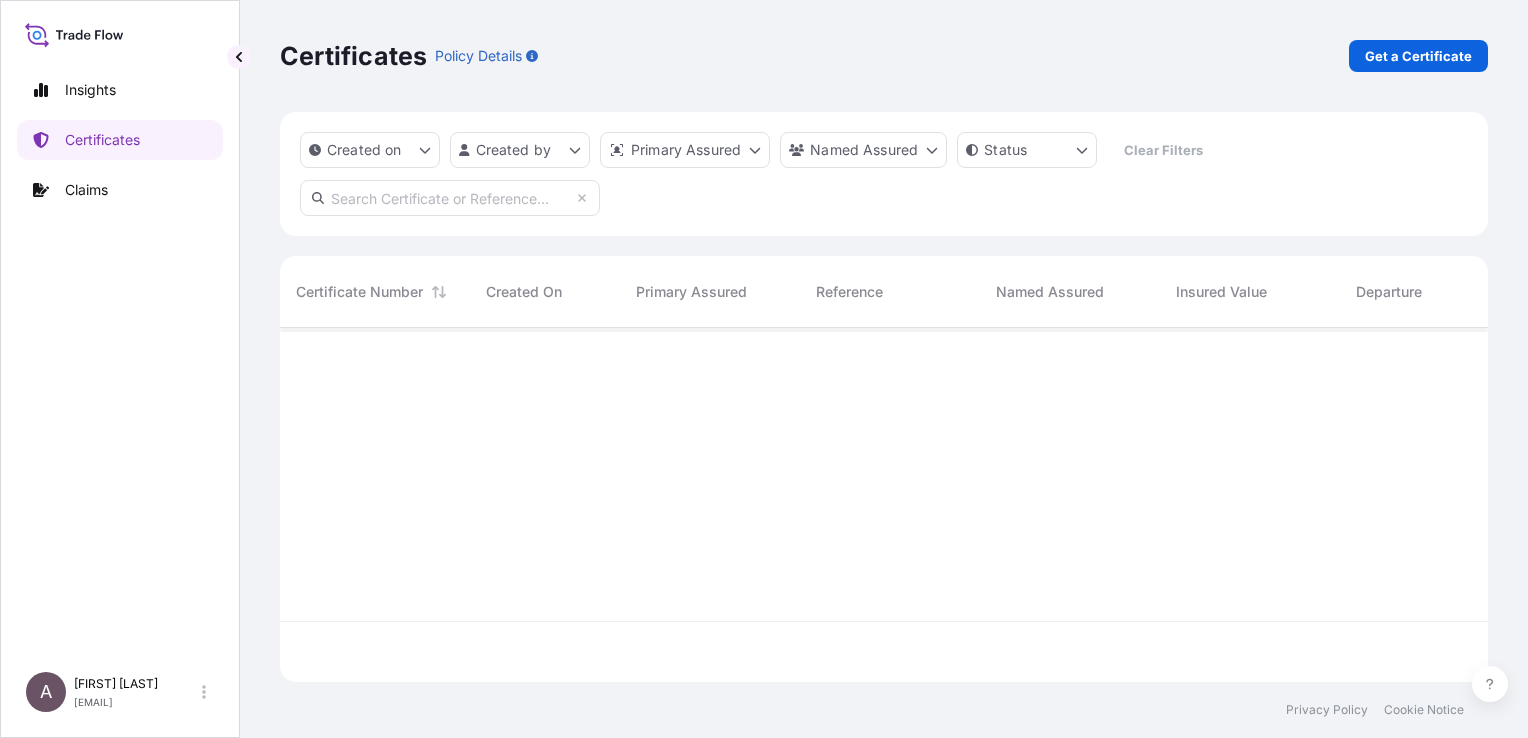 scroll, scrollTop: 16, scrollLeft: 16, axis: both 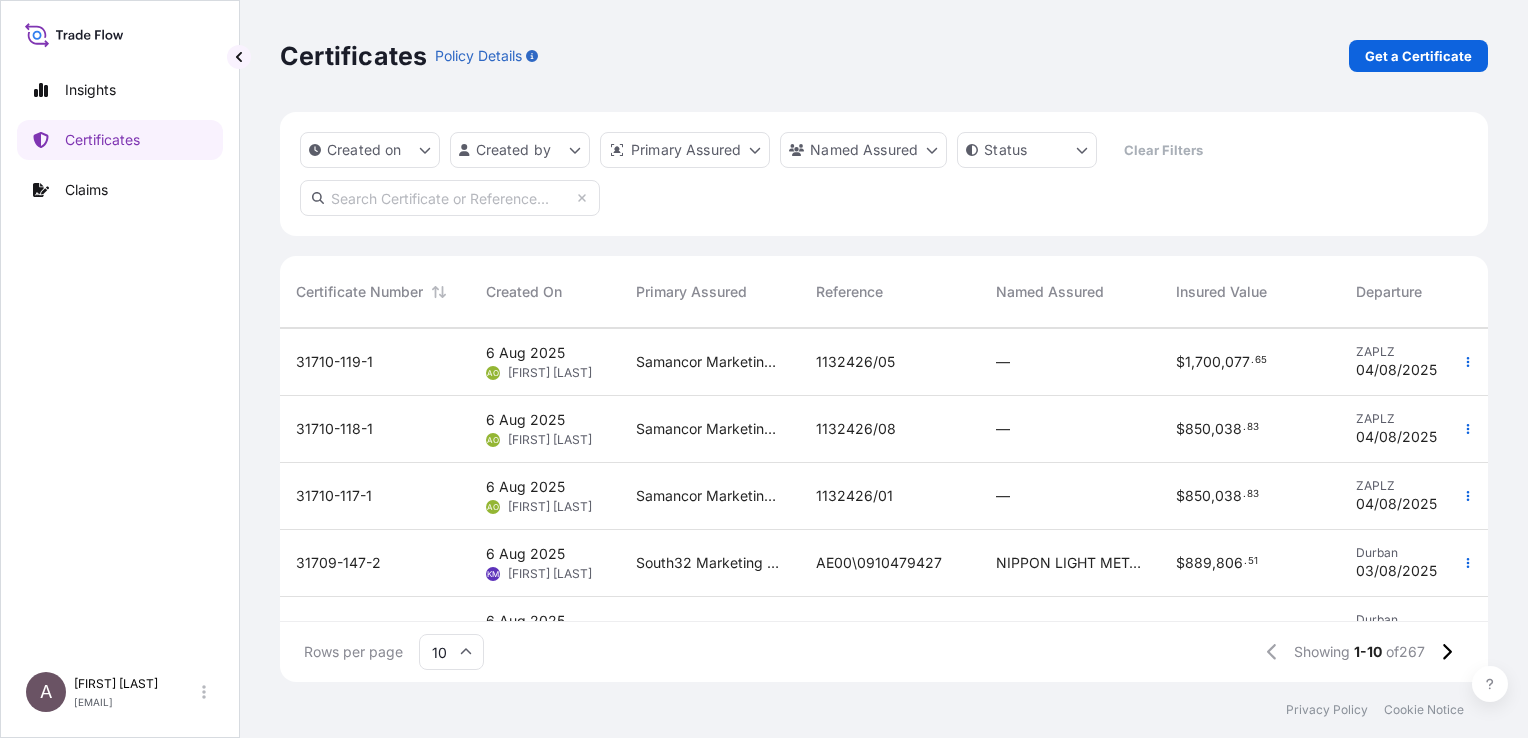 click on "31710-118-1" at bounding box center [334, 429] 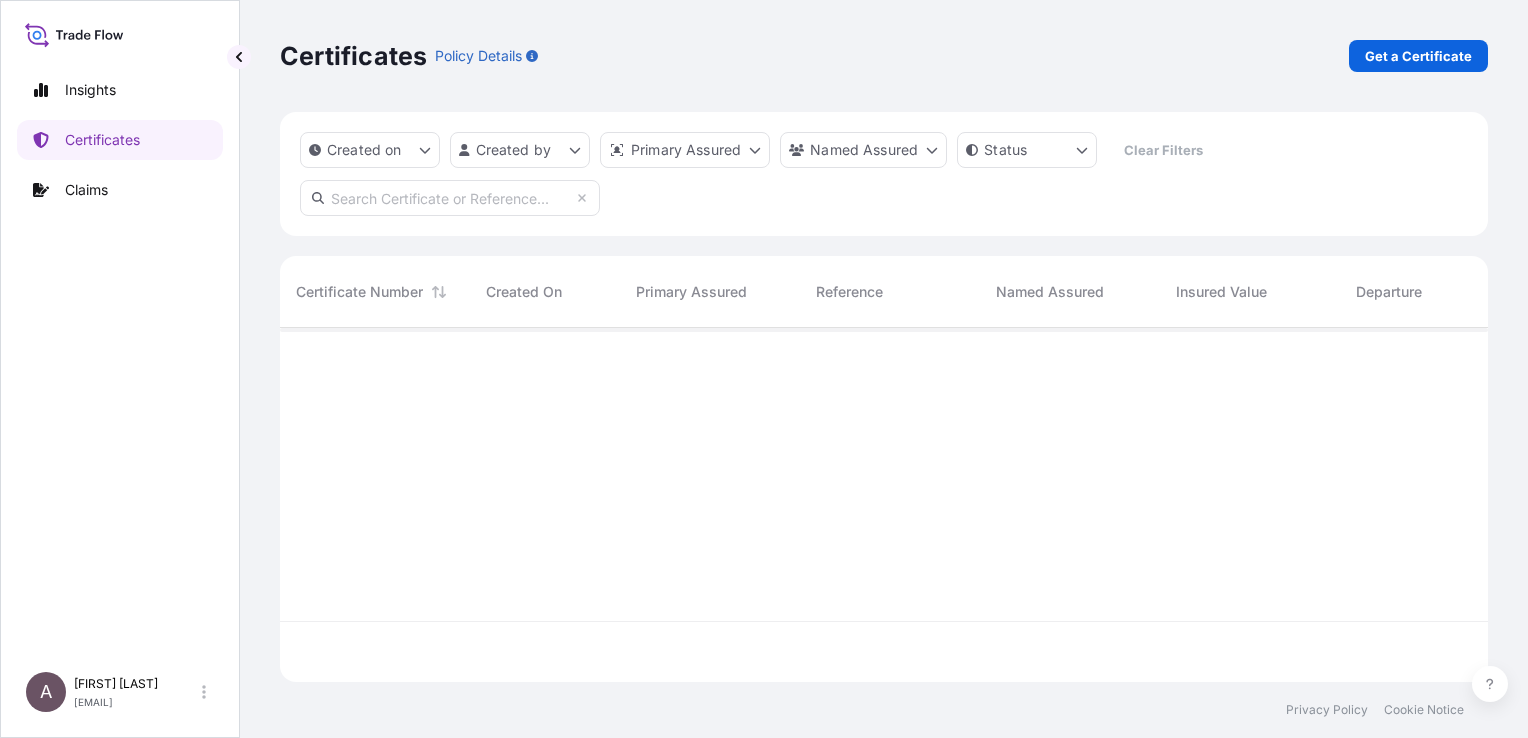 scroll, scrollTop: 16, scrollLeft: 16, axis: both 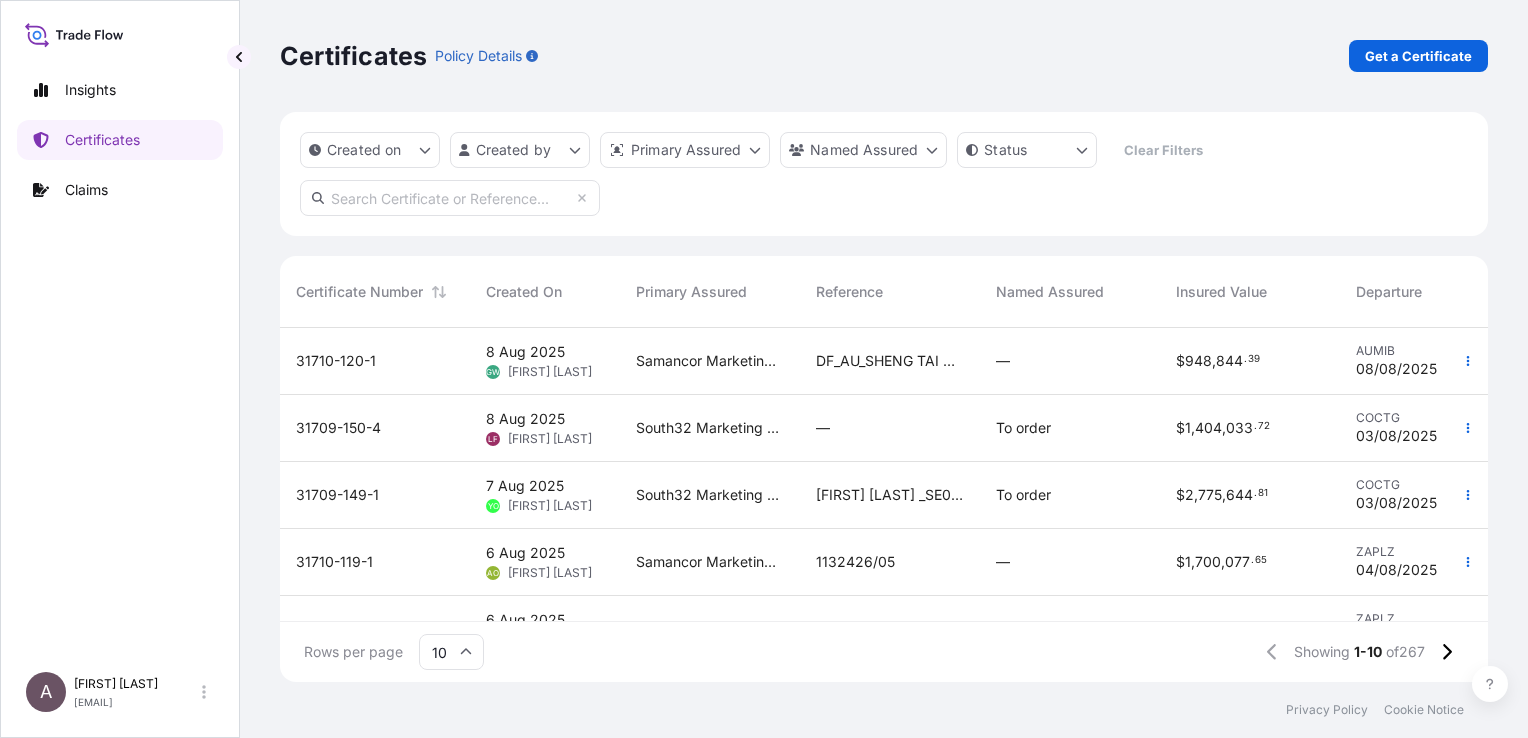 click on "—" at bounding box center [1070, 361] 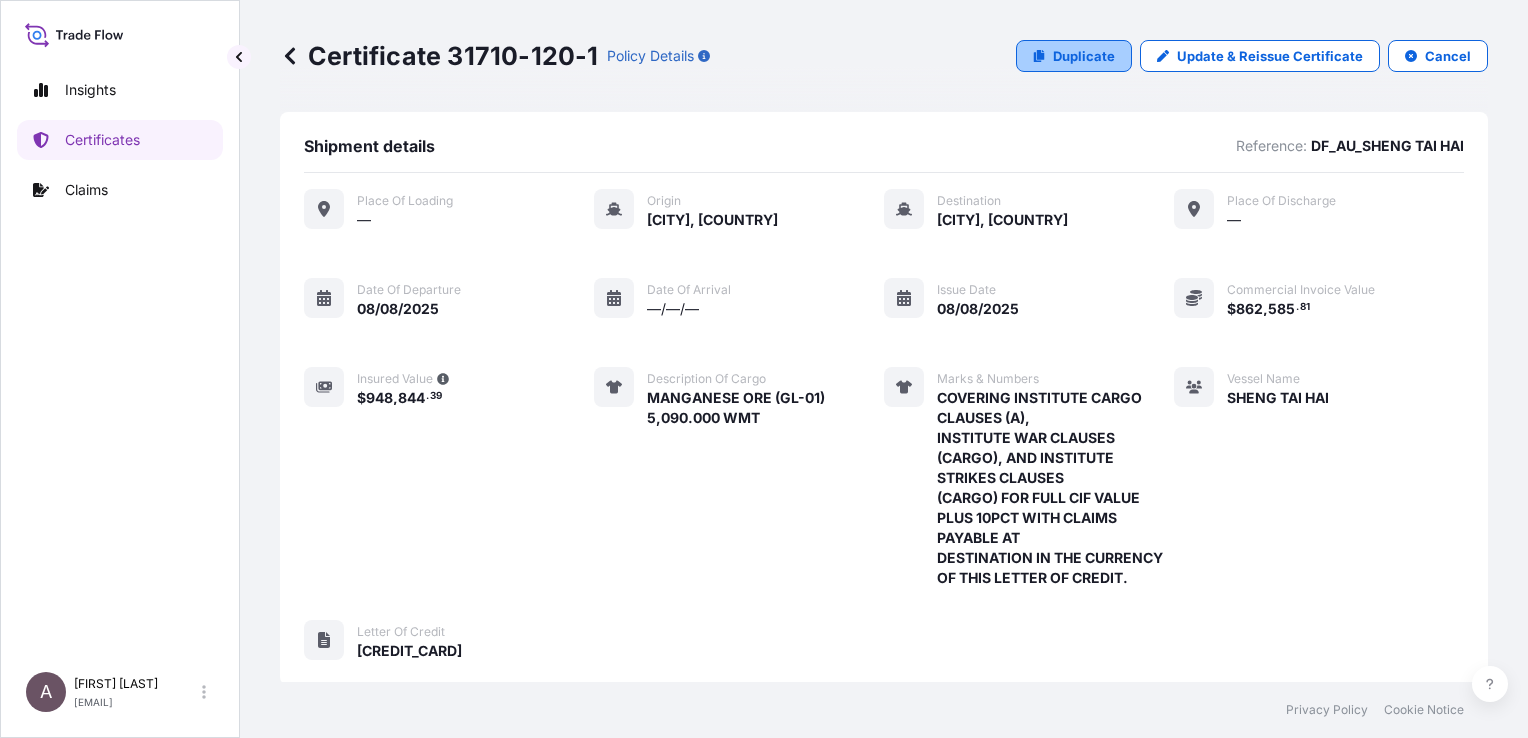 click on "Duplicate" at bounding box center (1074, 56) 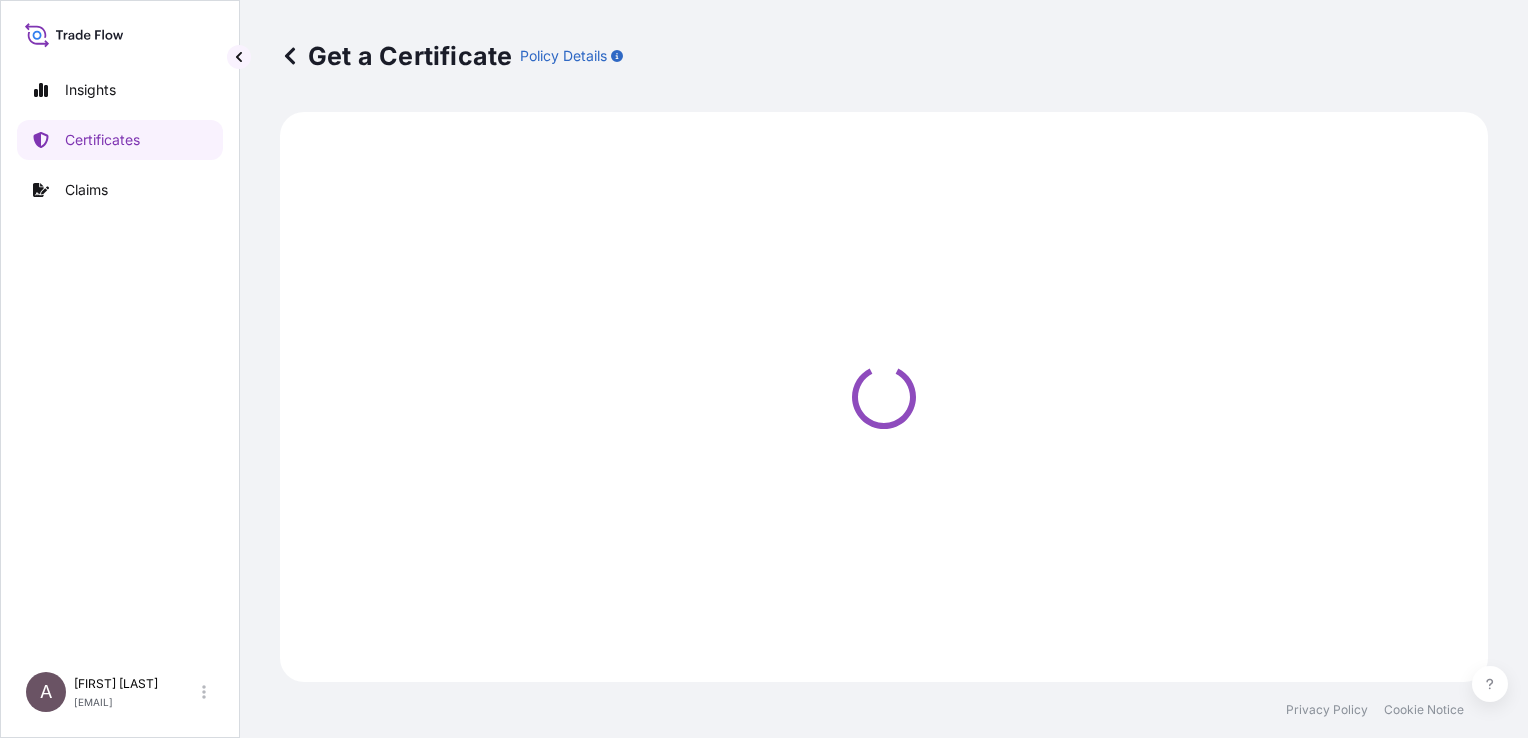 select on "Sea" 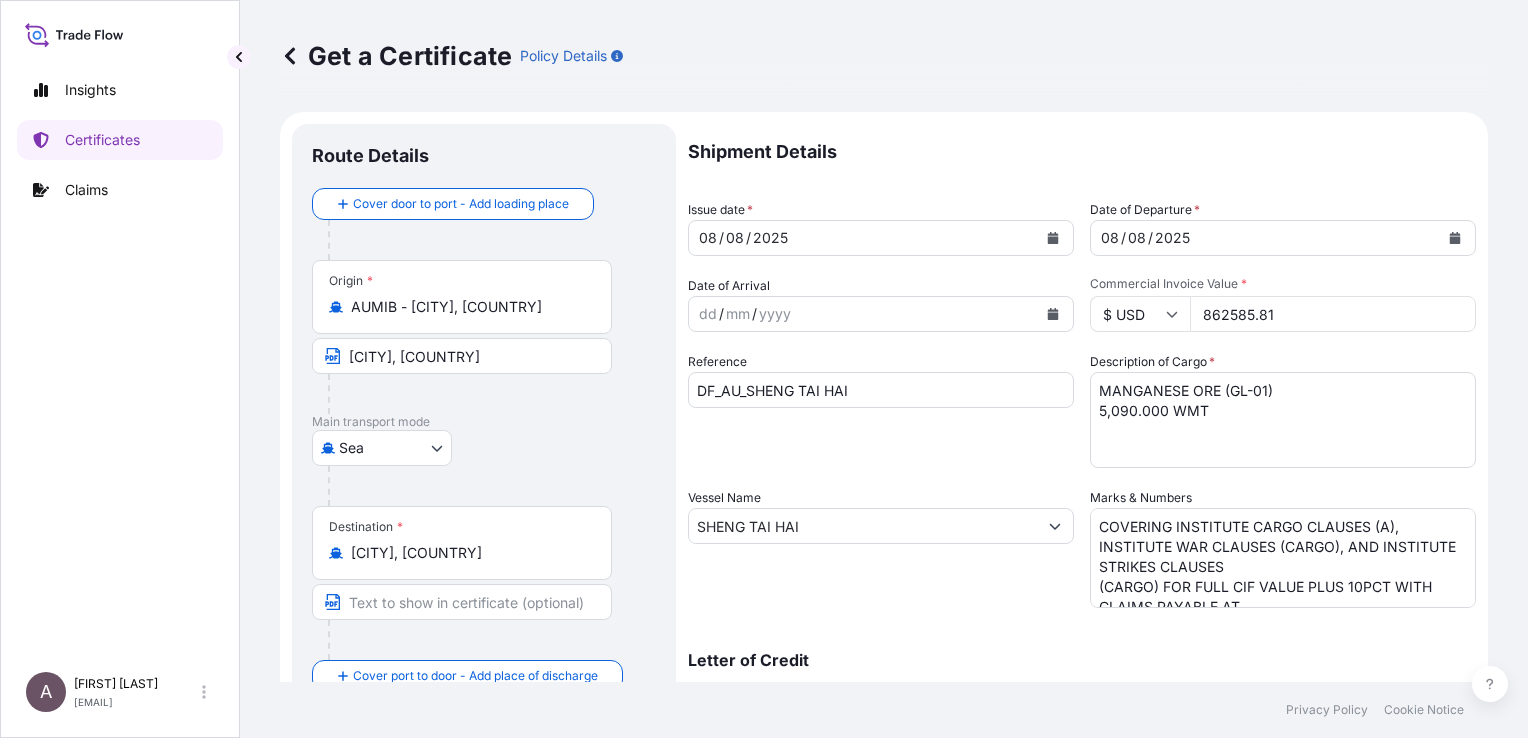 select on "31710" 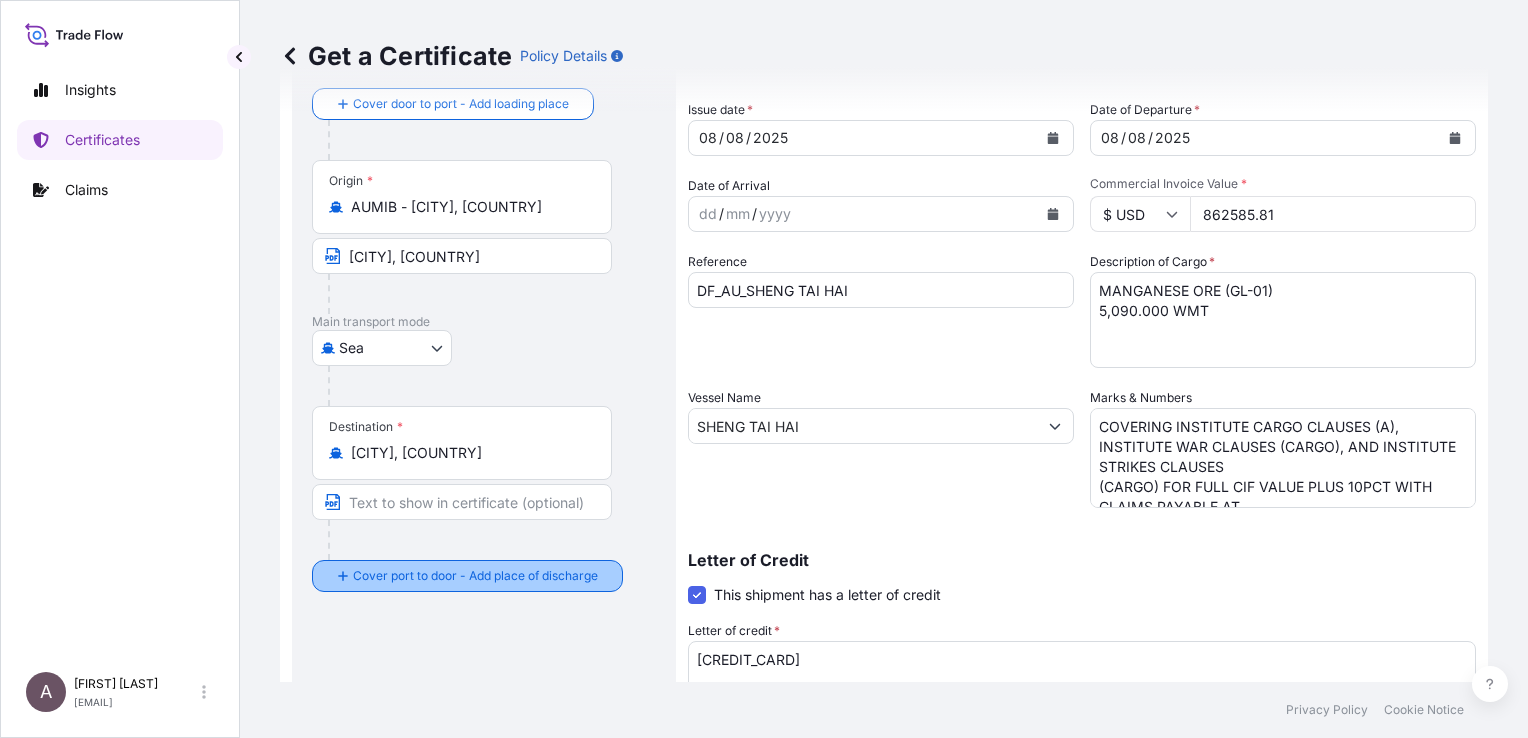 scroll, scrollTop: 0, scrollLeft: 0, axis: both 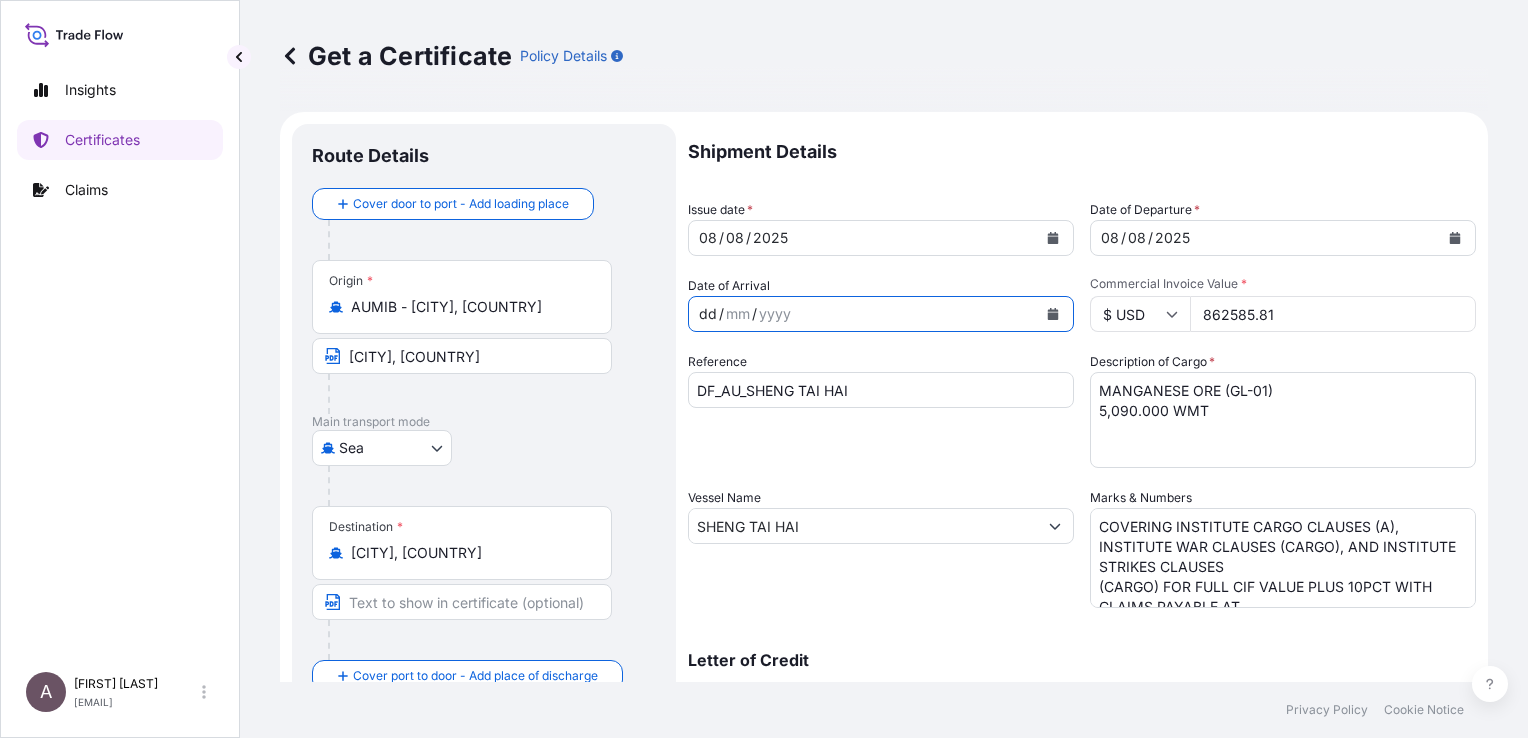 click on "dd / mm / yyyy" at bounding box center [863, 314] 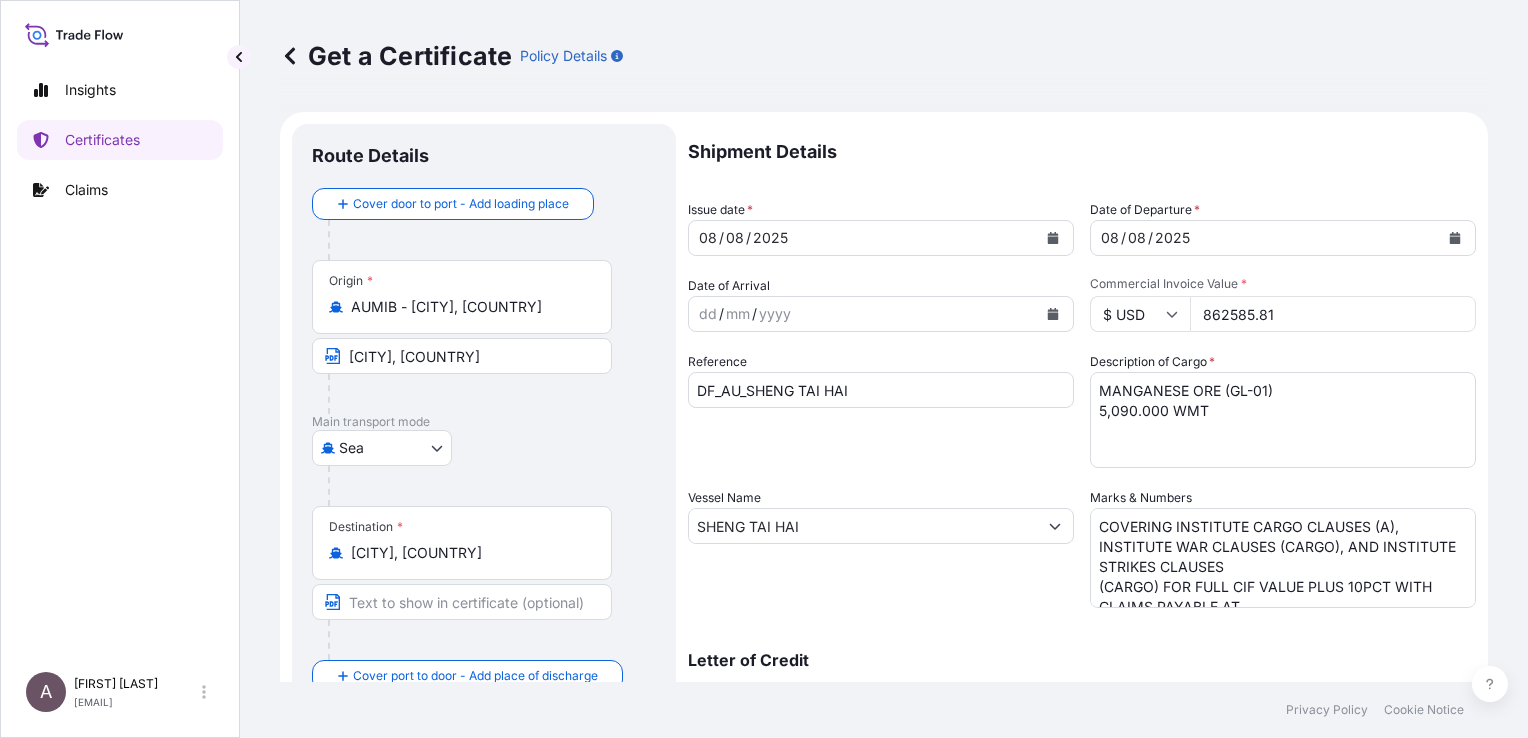 drag, startPoint x: 1332, startPoint y: 318, endPoint x: 723, endPoint y: 313, distance: 609.0205 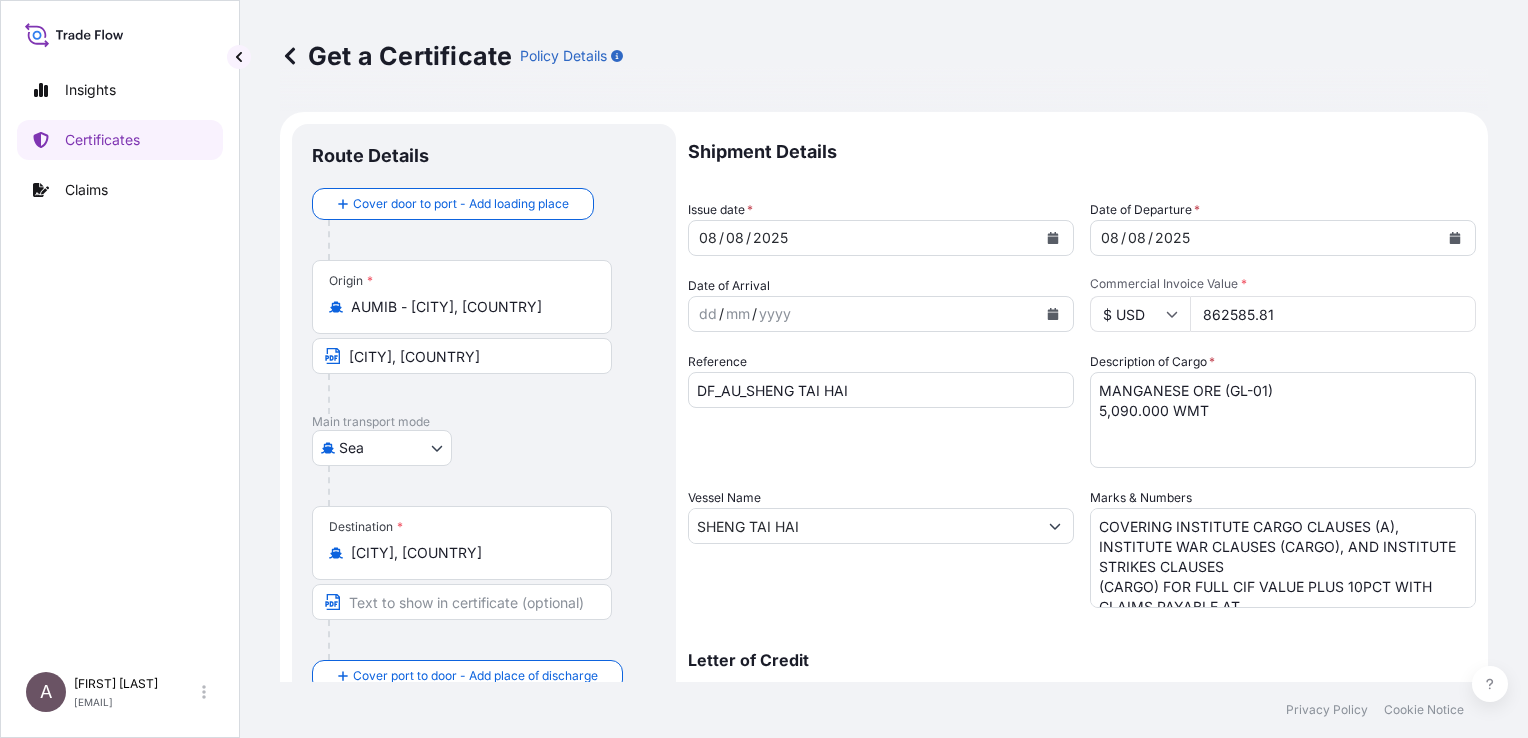 click on "Shipment Details Issue date * 08 / 08 / 2025 Date of Departure * 08 / 08 / 2025 Date of Arrival dd / mm / yyyy Commodity General Insured Interest as per Policy Packing Category Any Commercial Invoice Value    * $ USD 862585.81 Reference DF_AU_SHENG TAI HAI Description of Cargo * MANGANESE ORE (GL-01)
5,090.000 WMT Vessel Name SHENG TAI HAI Marks & Numbers COVERING INSTITUTE CARGO CLAUSES (A),
INSTITUTE WAR CLAUSES (CARGO), AND INSTITUTE STRIKES CLAUSES
(CARGO) FOR FULL CIF VALUE PLUS 10PCT WITH CLAIMS PAYABLE AT
DESTINATION IN THE CURRENCY OF THIS LETTER OF CREDIT. Letter of Credit This shipment has a letter of credit Letter of credit * 726111LC25000113
Letter of credit may not exceed 12000 characters Assured Details Primary Assured * Samancor Marketing Pte Ltd Groote Eylandt Mining Company Pty Ltd South32 Cannington Pty Ltd Samancor Marketing Pte Ltd South32 Marketing Pte Ltd South32 Limited Named Assured Named Assured Address" at bounding box center (1082, 600) 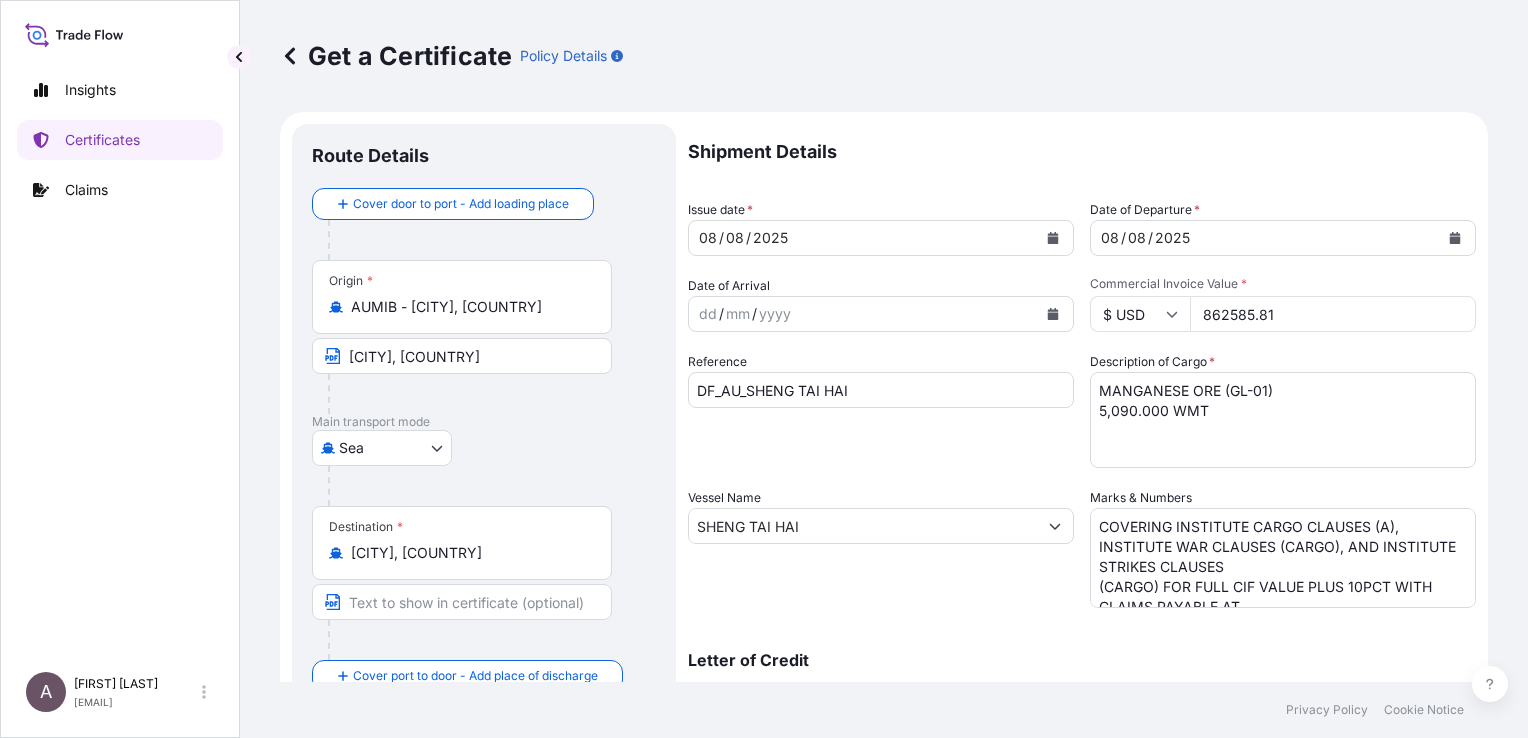 drag, startPoint x: 1295, startPoint y: 310, endPoint x: 1164, endPoint y: 323, distance: 131.64346 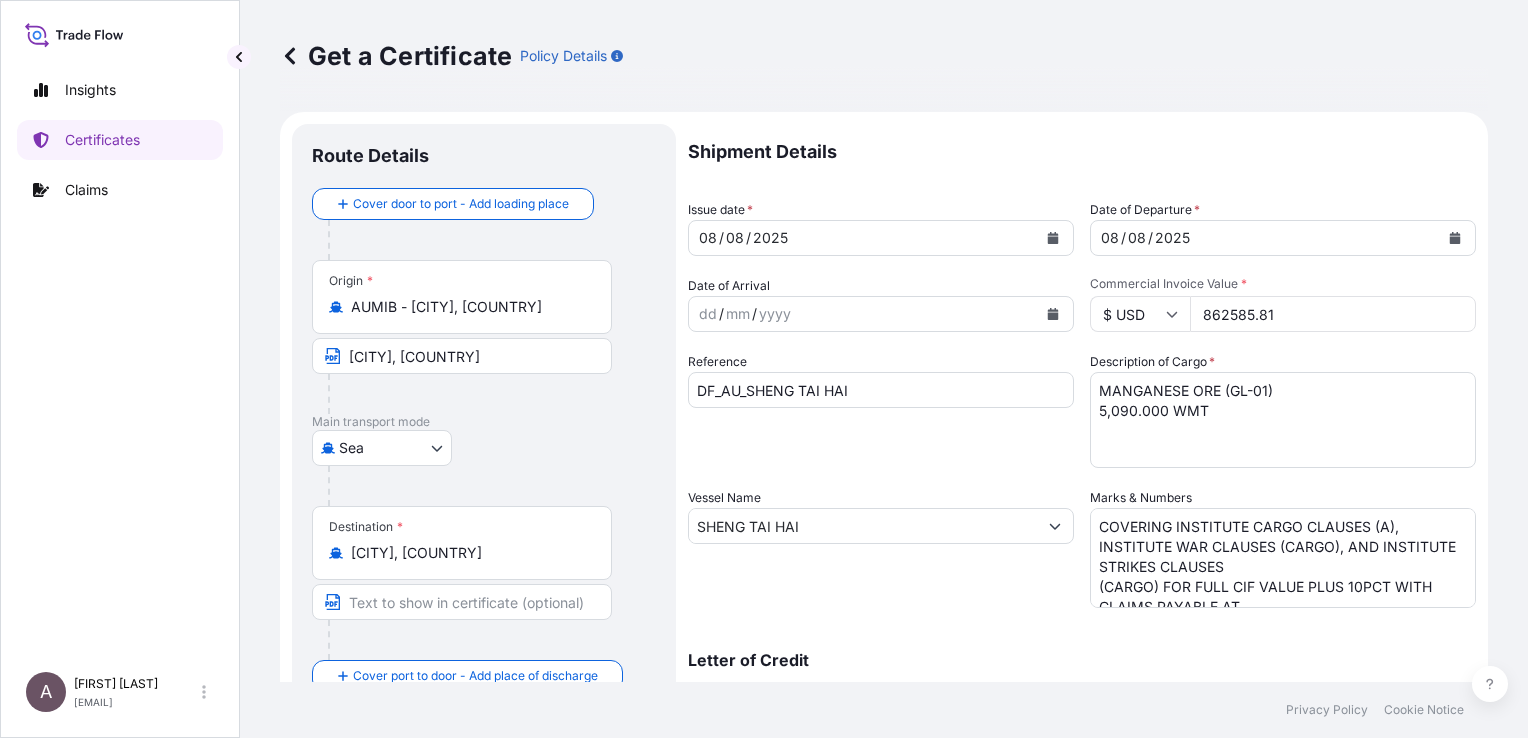 paste on "721793.66" 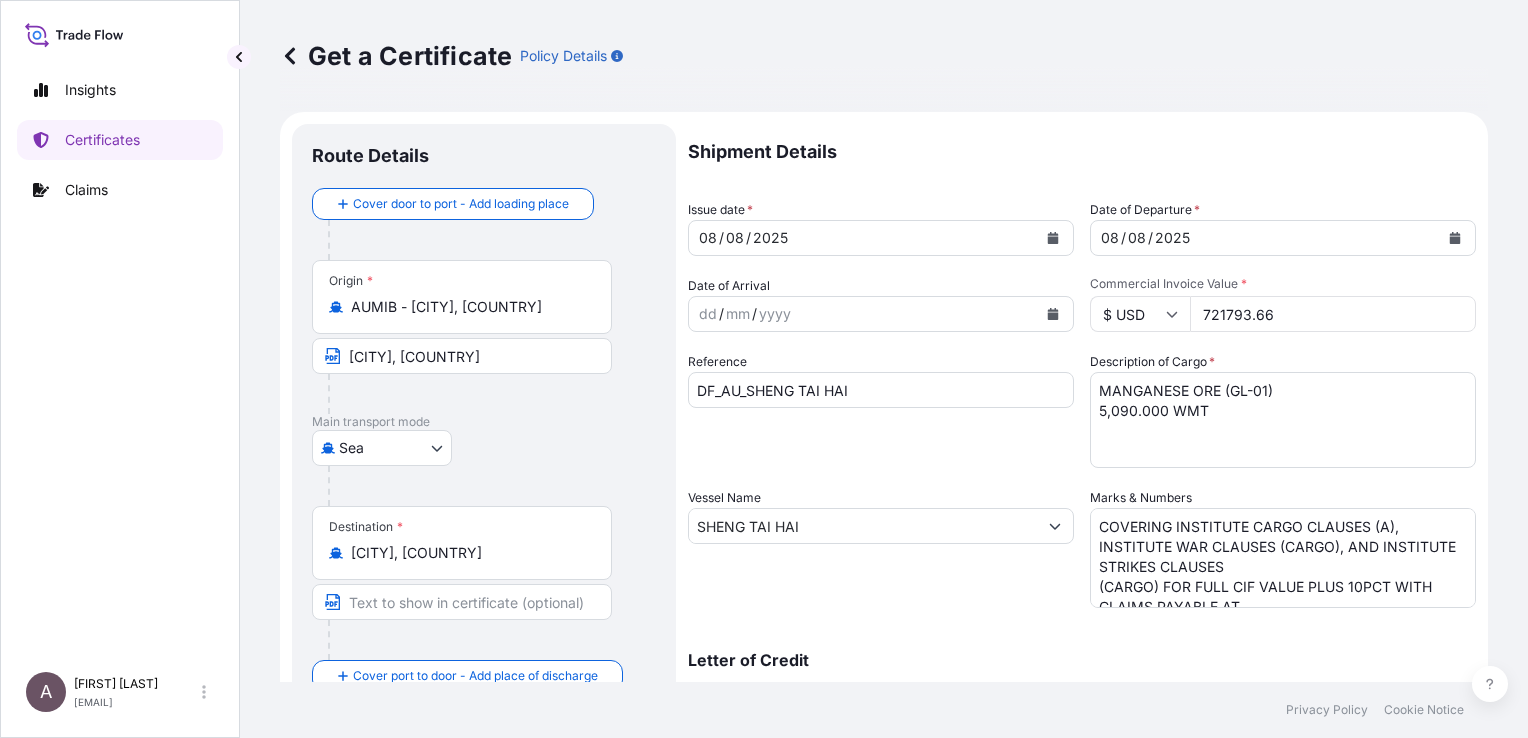 type on "721793.66" 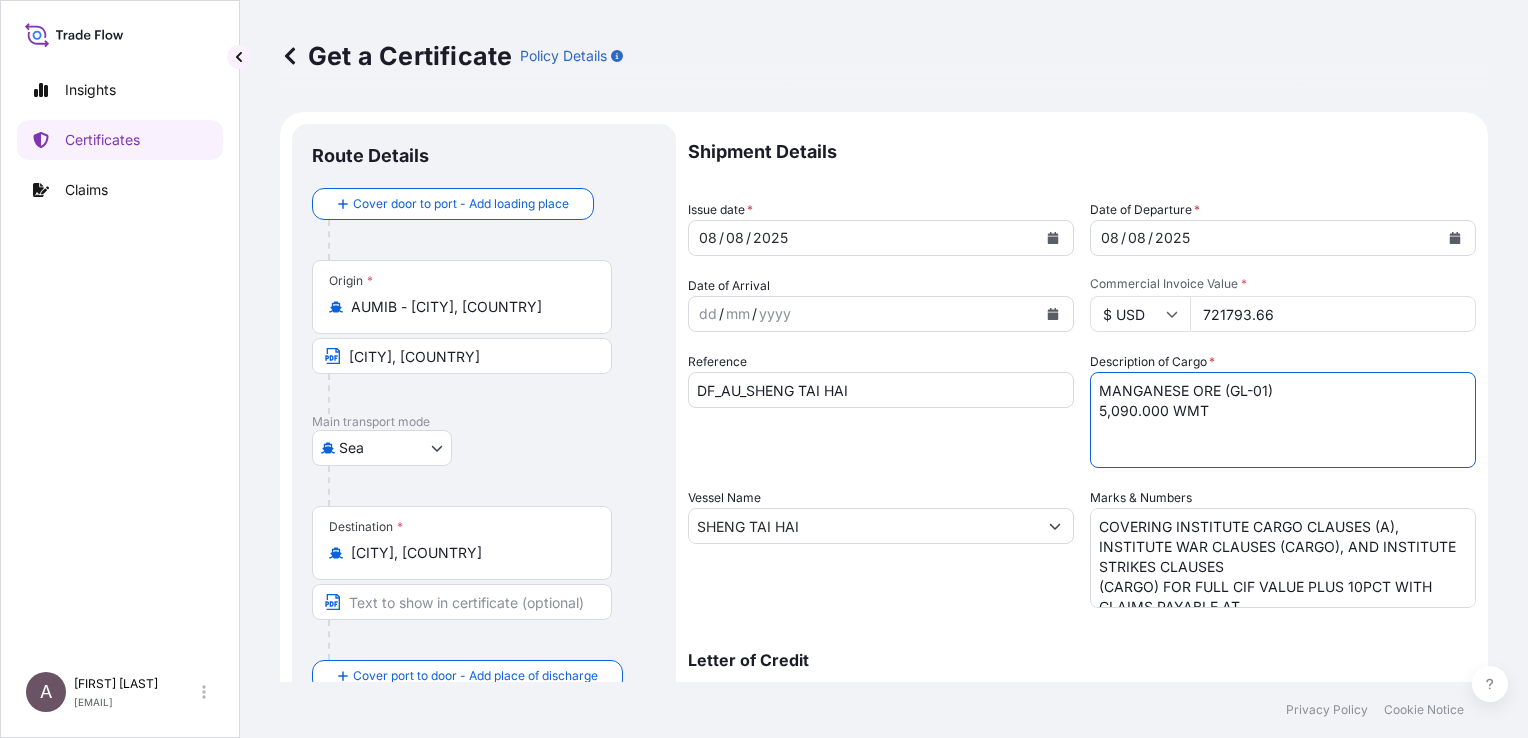 drag, startPoint x: 1160, startPoint y: 410, endPoint x: 1086, endPoint y: 413, distance: 74.06078 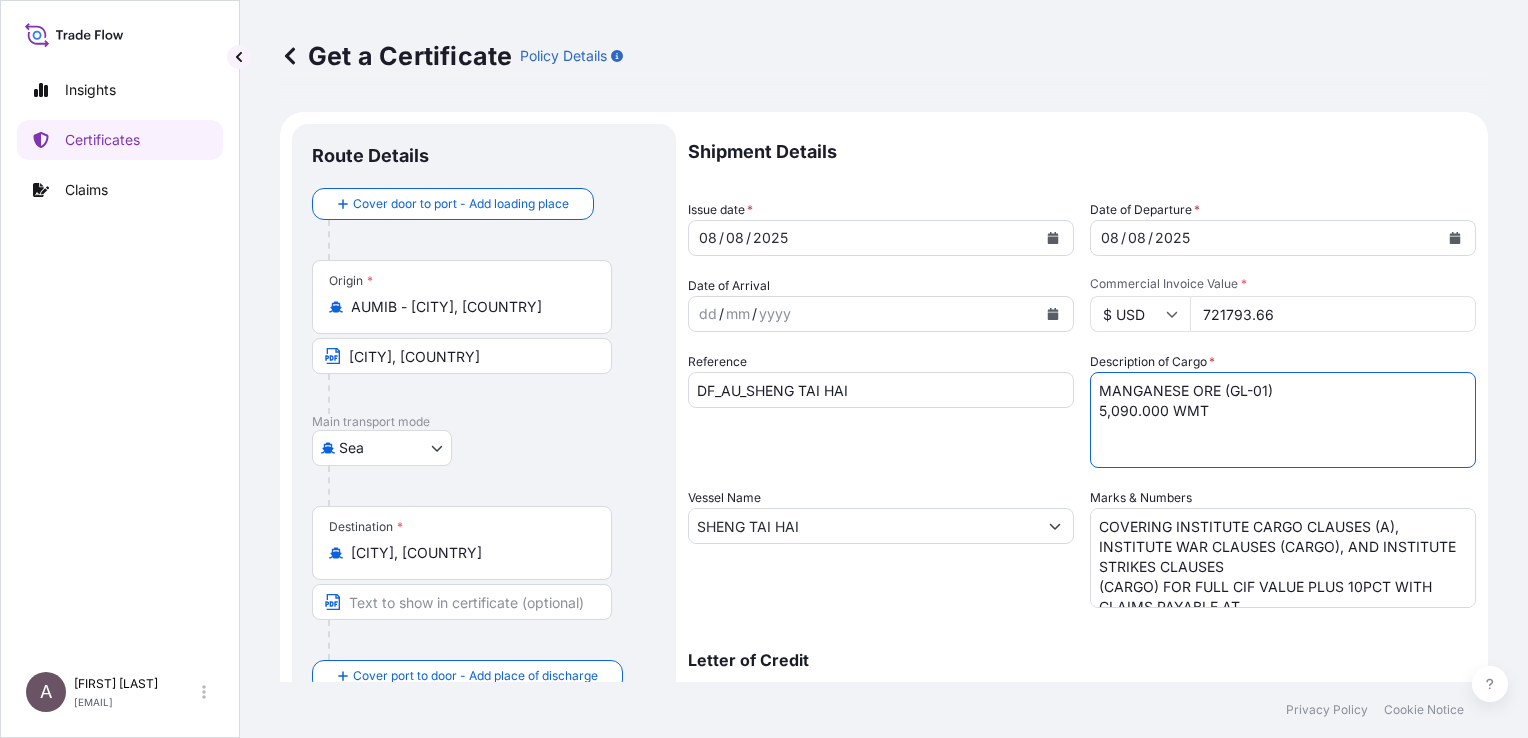 paste on "4878.000" 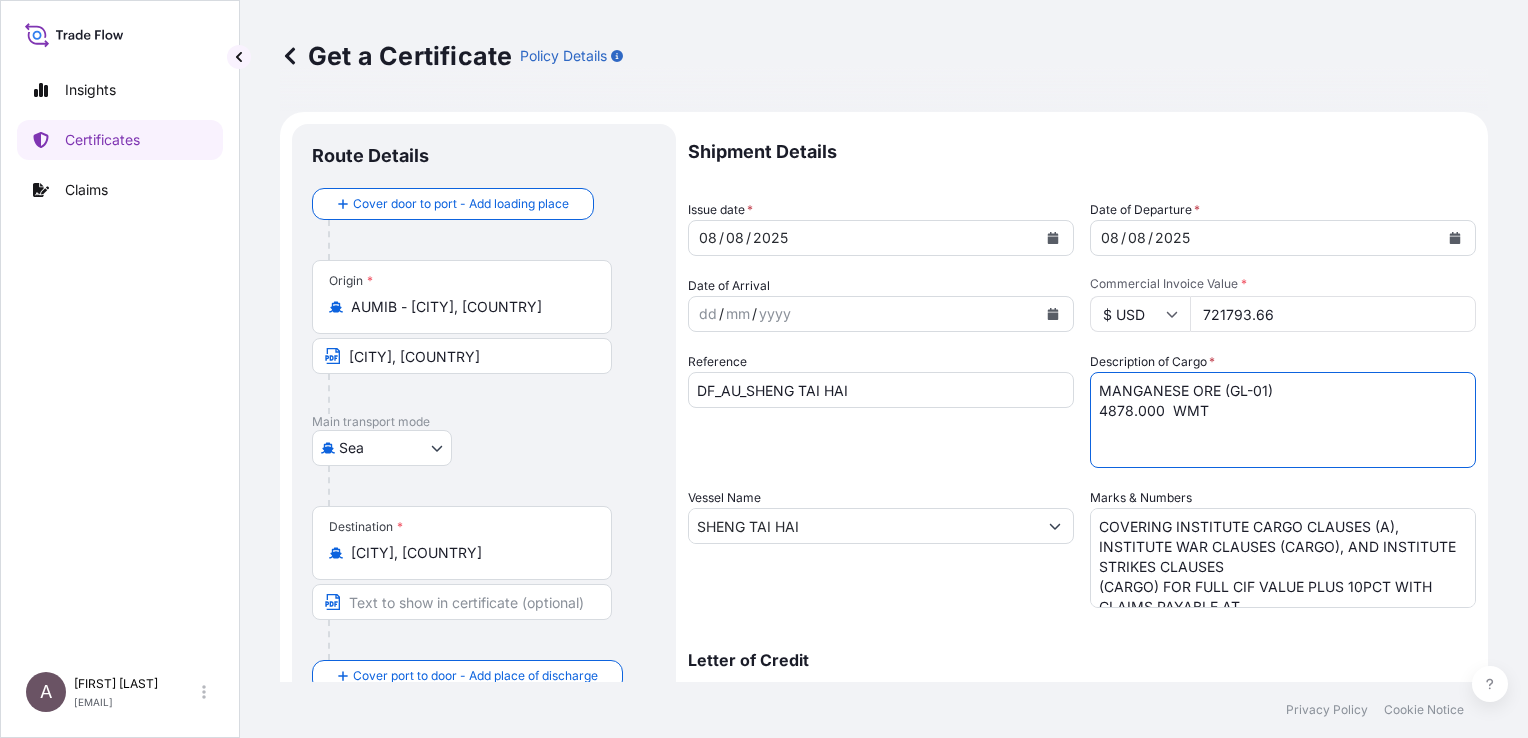drag, startPoint x: 1239, startPoint y: 389, endPoint x: 1221, endPoint y: 390, distance: 18.027756 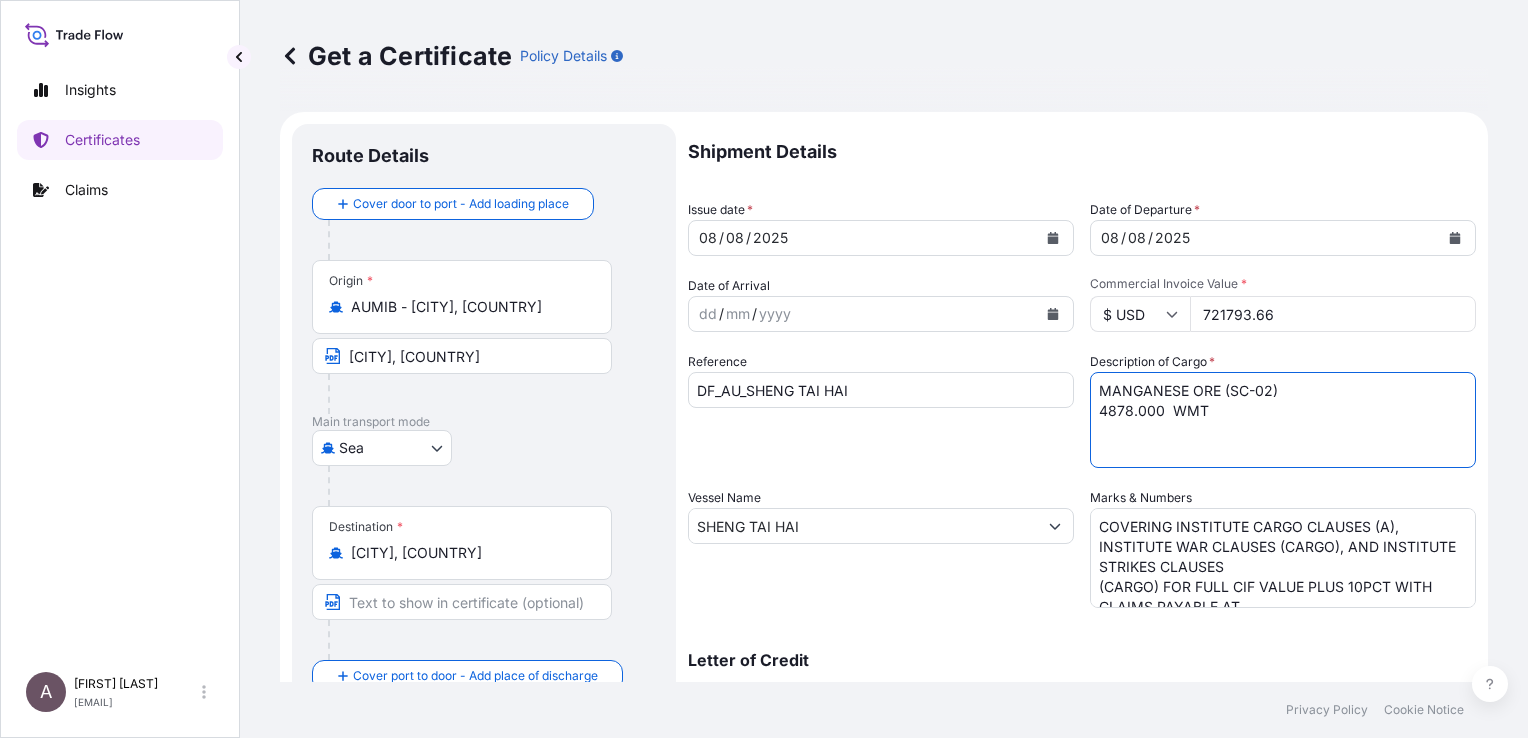 type on "MANGANESE ORE (SC-02)
4878.000  WMT" 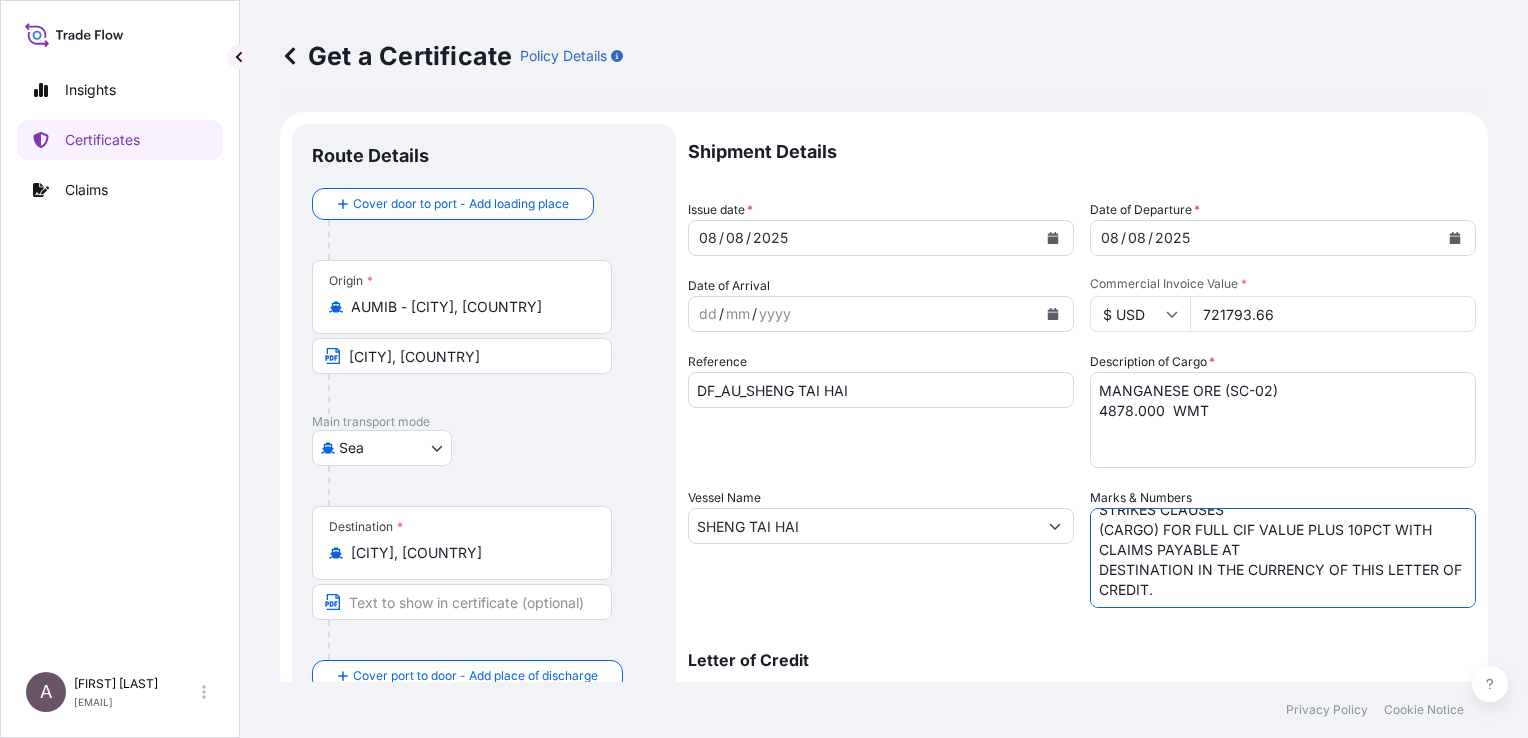 scroll, scrollTop: 0, scrollLeft: 0, axis: both 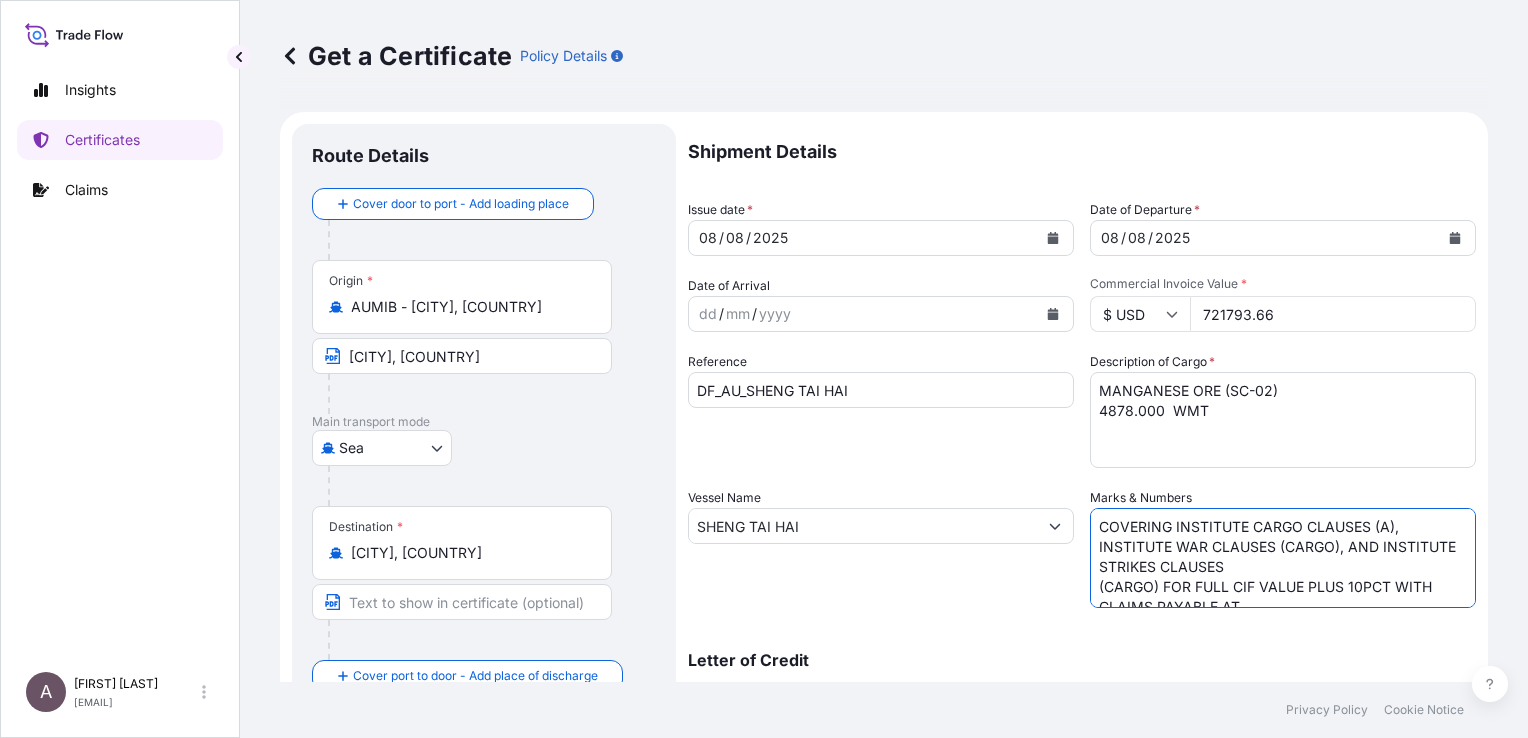 drag, startPoint x: 1171, startPoint y: 601, endPoint x: 964, endPoint y: 484, distance: 237.7772 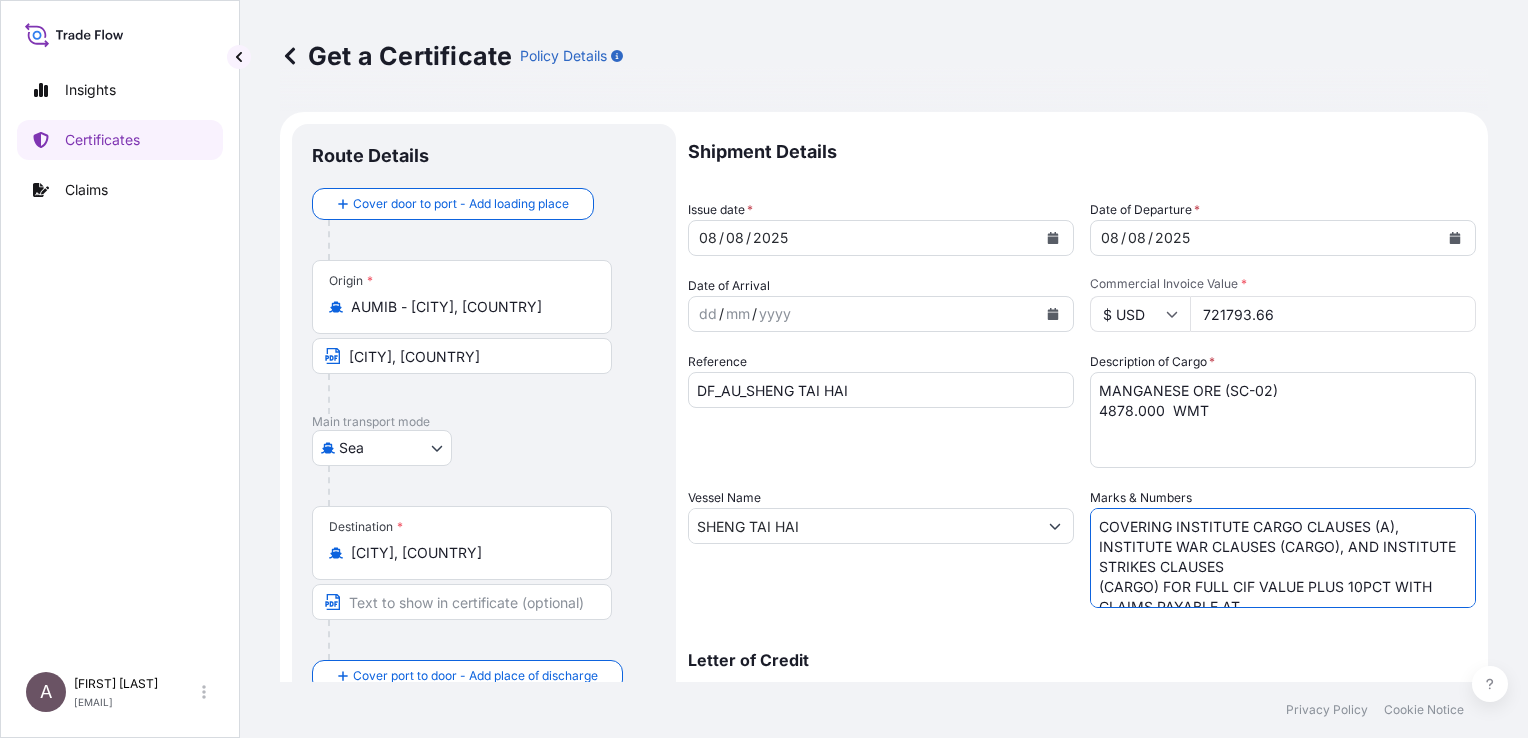 click on "Shipment Details Issue date * 08 / 08 / 2025 Date of Departure * 08 / 08 / 2025 Date of Arrival dd / mm / yyyy Commodity General Insured Interest as per Policy Packing Category Any Commercial Invoice Value    * $ USD 721793.66 Reference DF_AU_SHENG TAI HAI Description of Cargo * MANGANESE ORE (GL-01)
5,090.000 WMT Vessel Name SHENG TAI HAI Marks & Numbers COVERING INSTITUTE CARGO CLAUSES (A),
INSTITUTE WAR CLAUSES (CARGO), AND INSTITUTE STRIKES CLAUSES
(CARGO) FOR FULL CIF VALUE PLUS 10PCT WITH CLAIMS PAYABLE AT
DESTINATION IN THE CURRENCY OF THIS LETTER OF CREDIT. Letter of Credit Letter of credit * 726111LC25000113
Letter of credit may not exceed 12000 characters Assured Details Primary Assured * Samancor Marketing Pte Ltd Groote Eylandt Mining Company Pty Ltd South32 Cannington Pty Ltd Samancor Marketing Pte Ltd South32 Marketing Pte Ltd South32 Limited Named Assured Named Assured Address" at bounding box center (1082, 600) 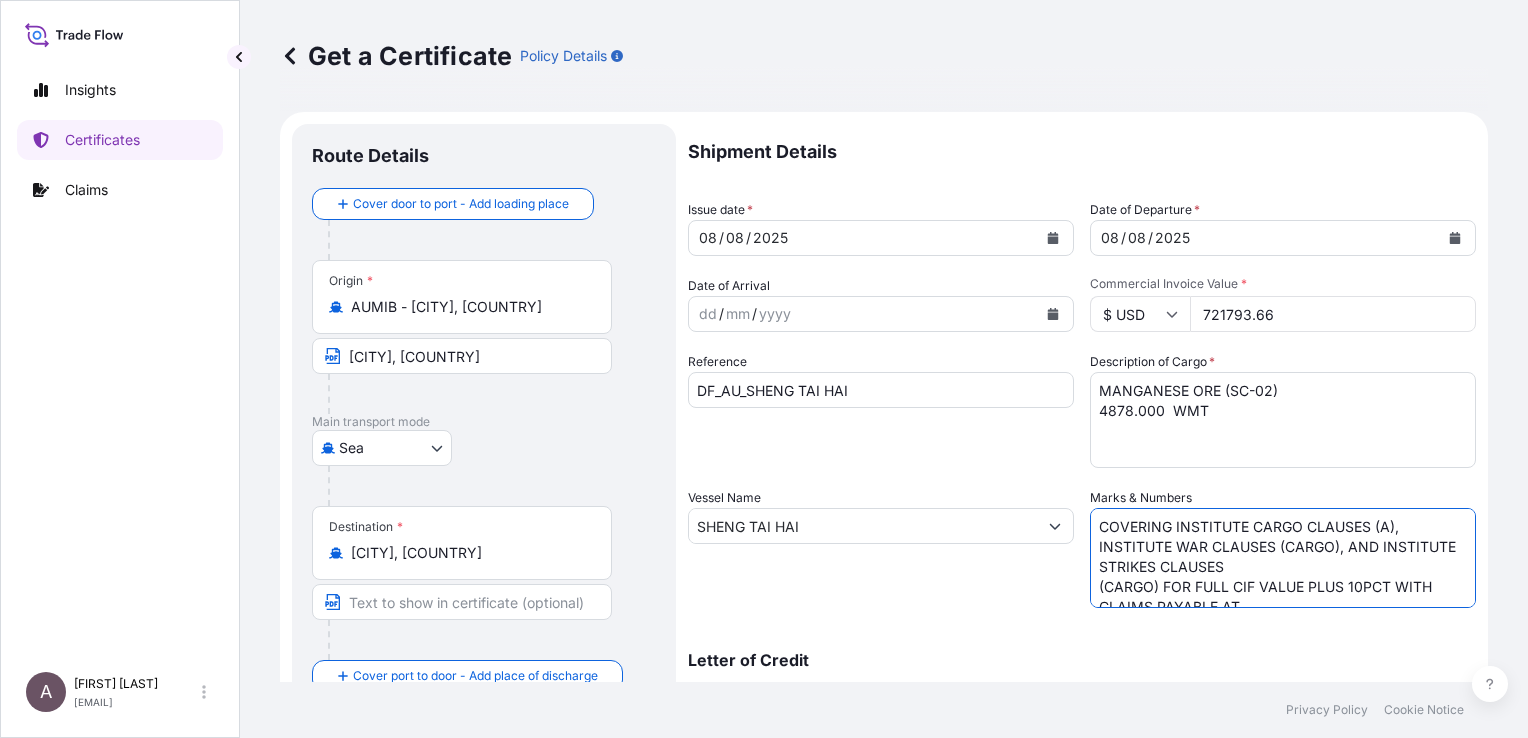 paste on "LAIMS PAYABLE IN CHINA MAINLAND IN THE CURRENCY
OF USD, IN NEGOTIABLE FORM AND BLANK ENDORSED, COVERING ALL
RISKS, AS PER INSTITUTE CARGO CLAUSES(A) WITH INSTITUTE WAR
CLAUSES(CARGO) AND INSTITUTE SRCC CLAUSES(CARGO)" 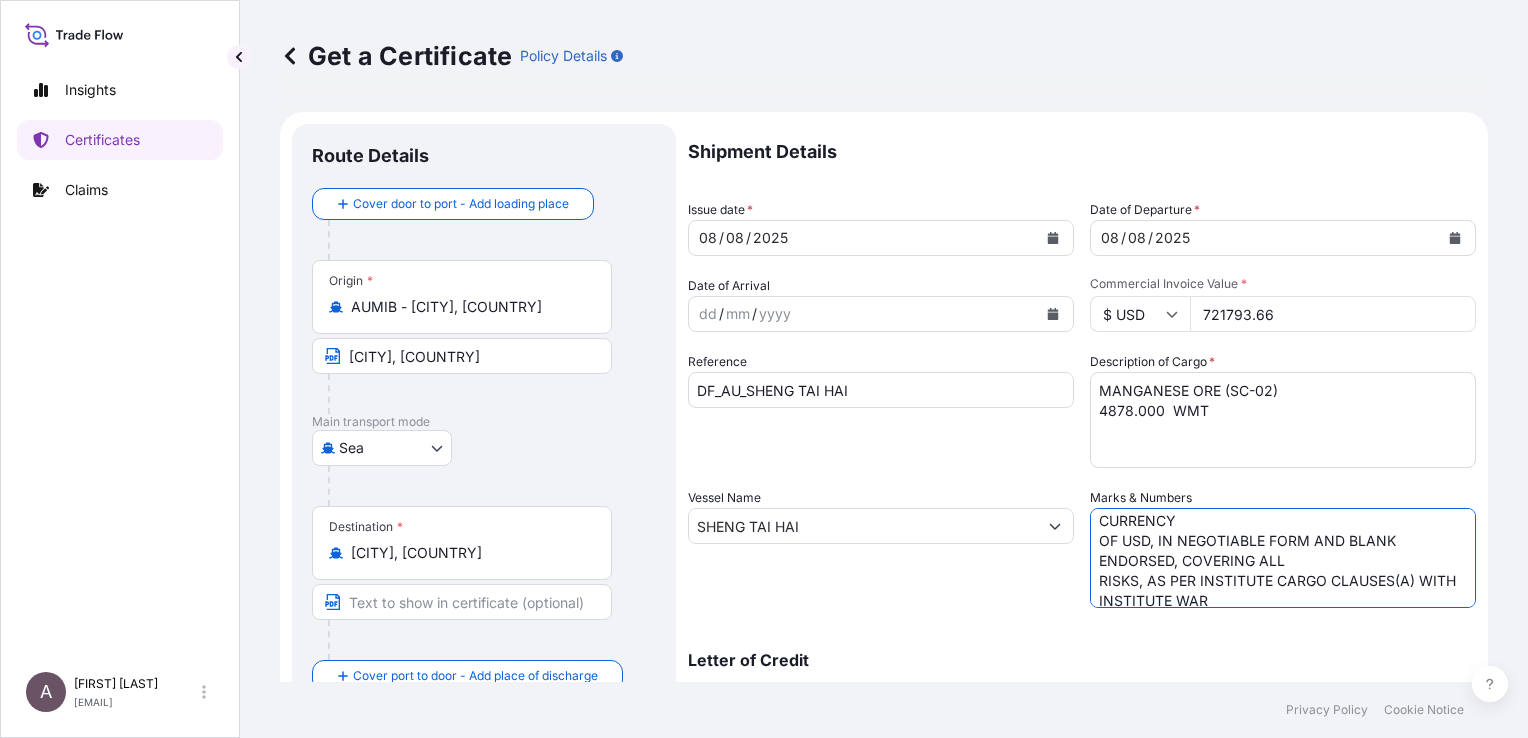 scroll, scrollTop: 0, scrollLeft: 0, axis: both 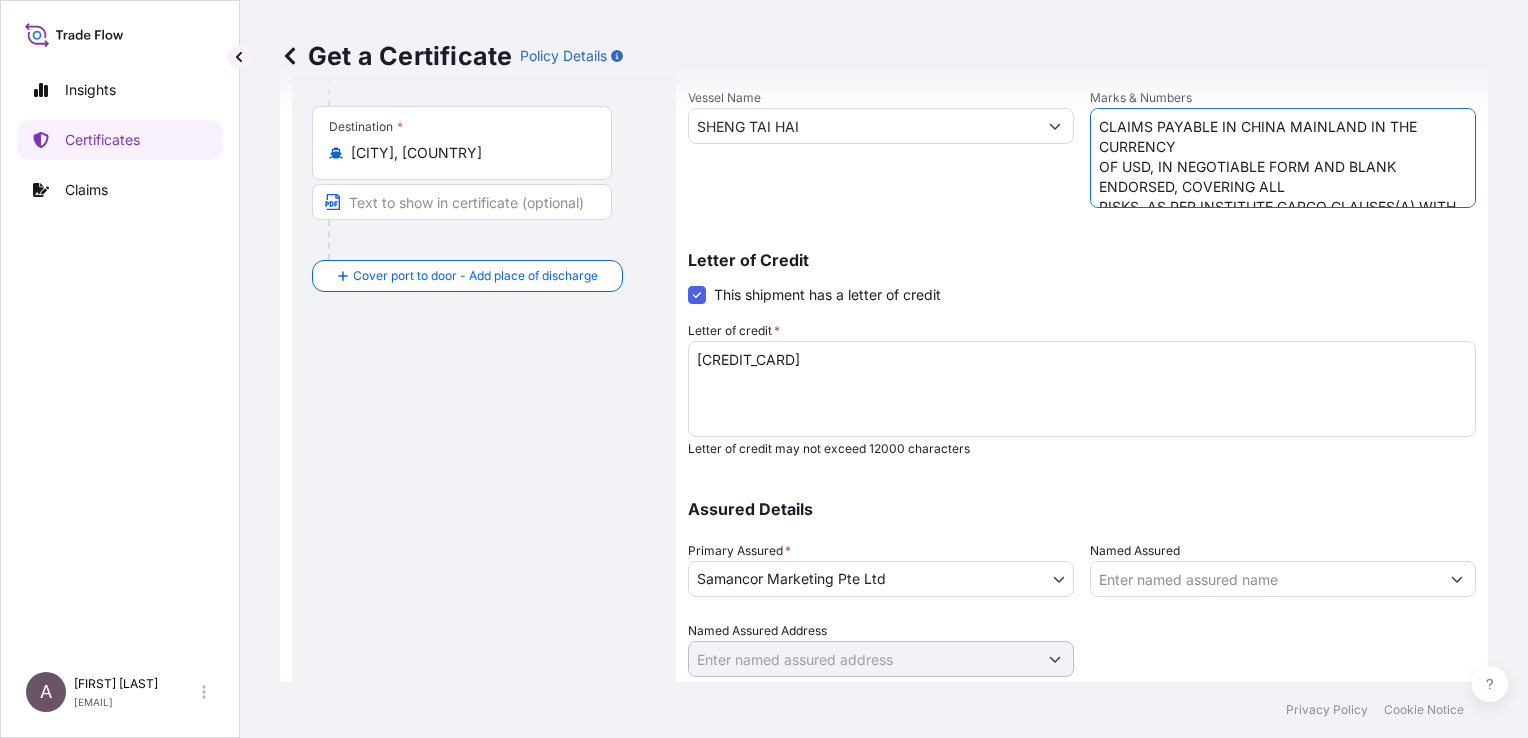 type on "CLAIMS PAYABLE IN CHINA MAINLAND IN THE CURRENCY
OF USD, IN NEGOTIABLE FORM AND BLANK ENDORSED, COVERING ALL
RISKS, AS PER INSTITUTE CARGO CLAUSES(A) WITH INSTITUTE WAR
CLAUSES(CARGO) AND INSTITUTE SRCC CLAUSES(CARGO)." 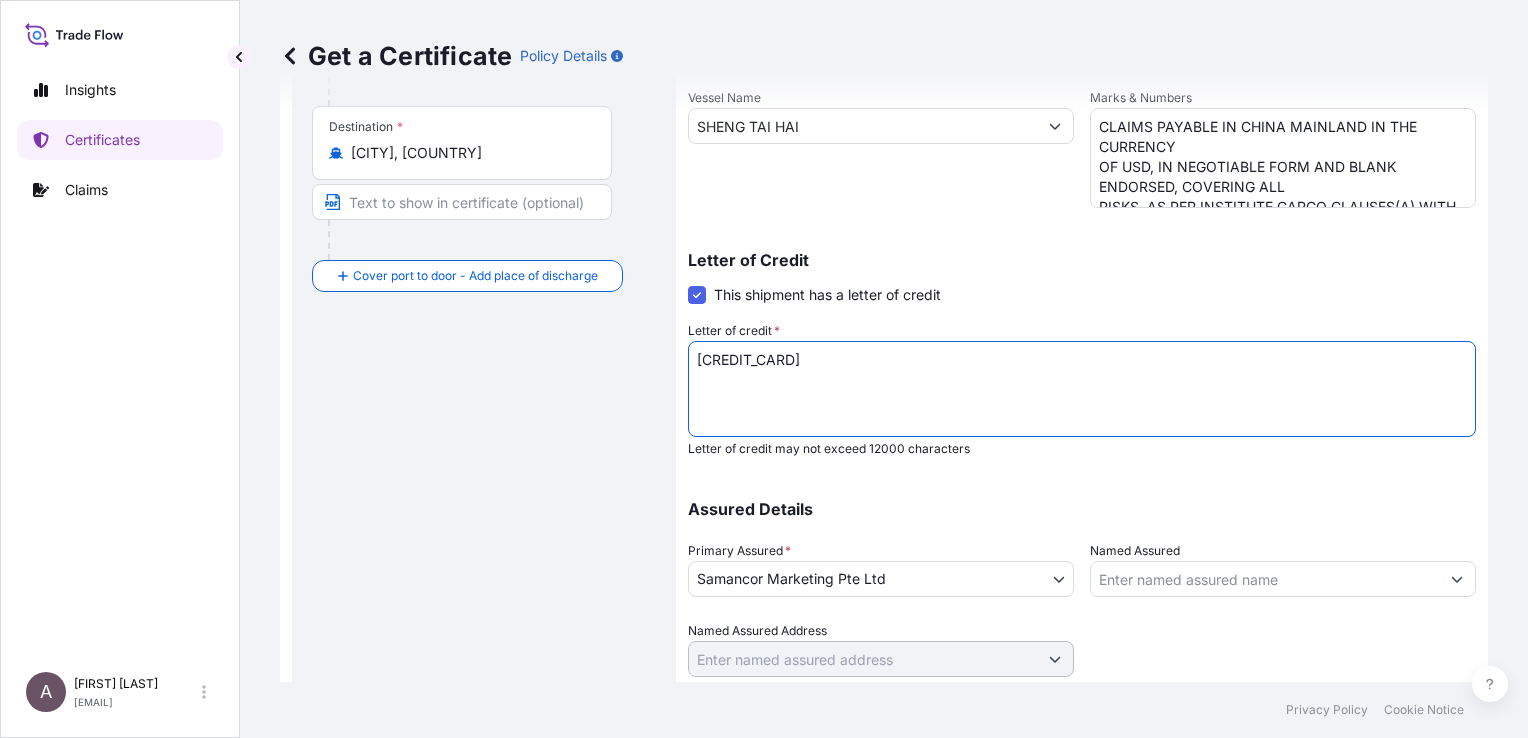 drag, startPoint x: 836, startPoint y: 368, endPoint x: 161, endPoint y: 365, distance: 675.00665 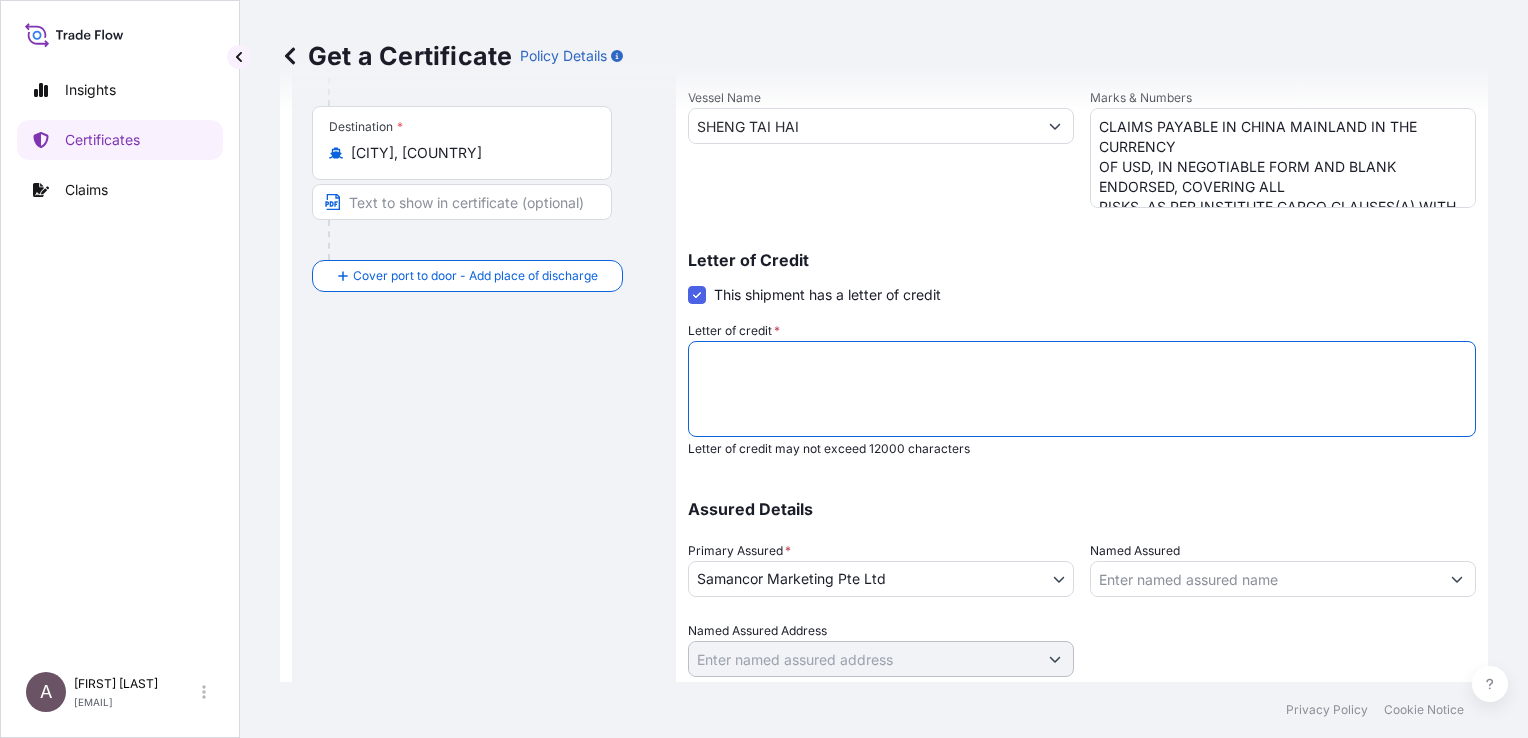 click on "[CREDIT_CARD]" at bounding box center (1082, 389) 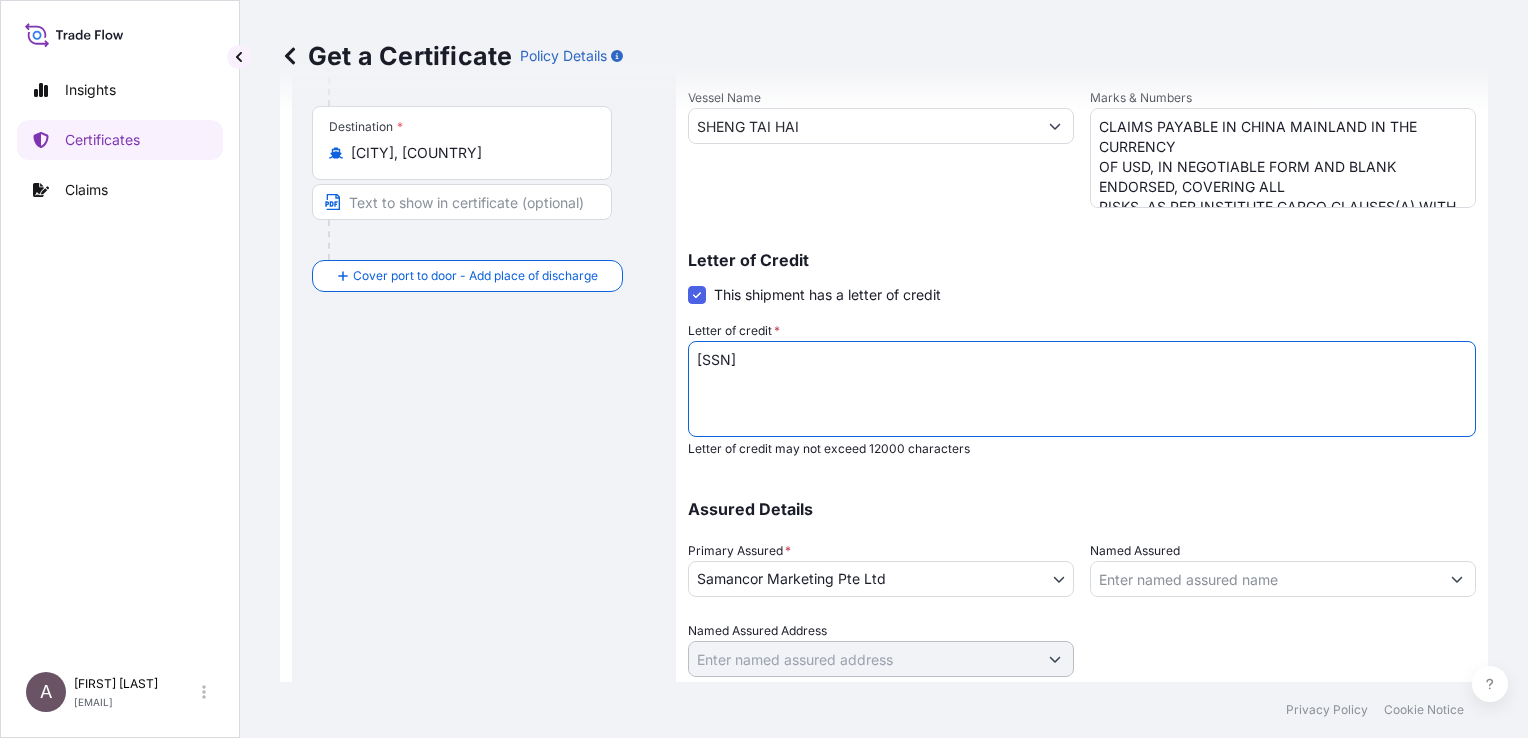 scroll, scrollTop: 461, scrollLeft: 0, axis: vertical 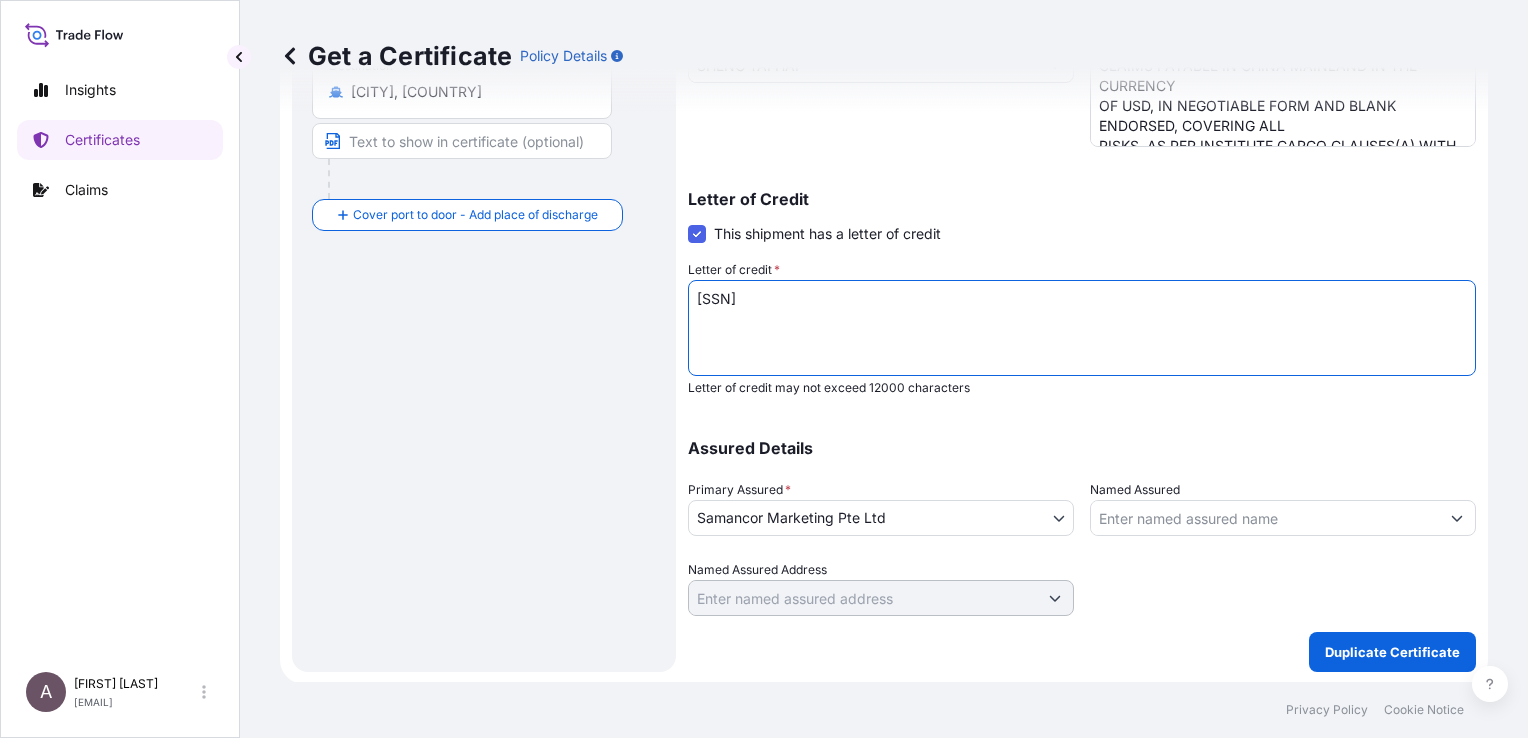 type on "[SSN]" 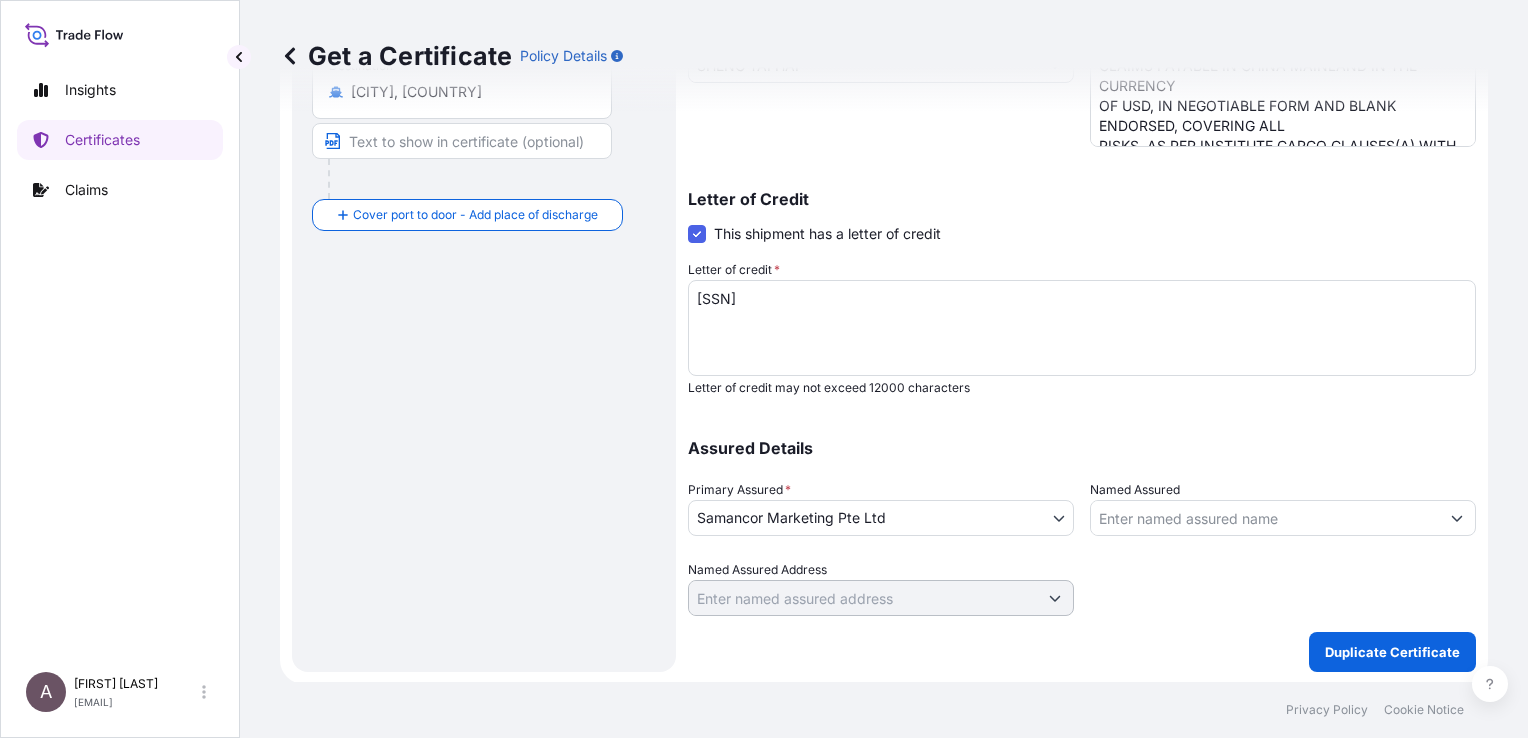 click on "Assured Details" at bounding box center (1082, 448) 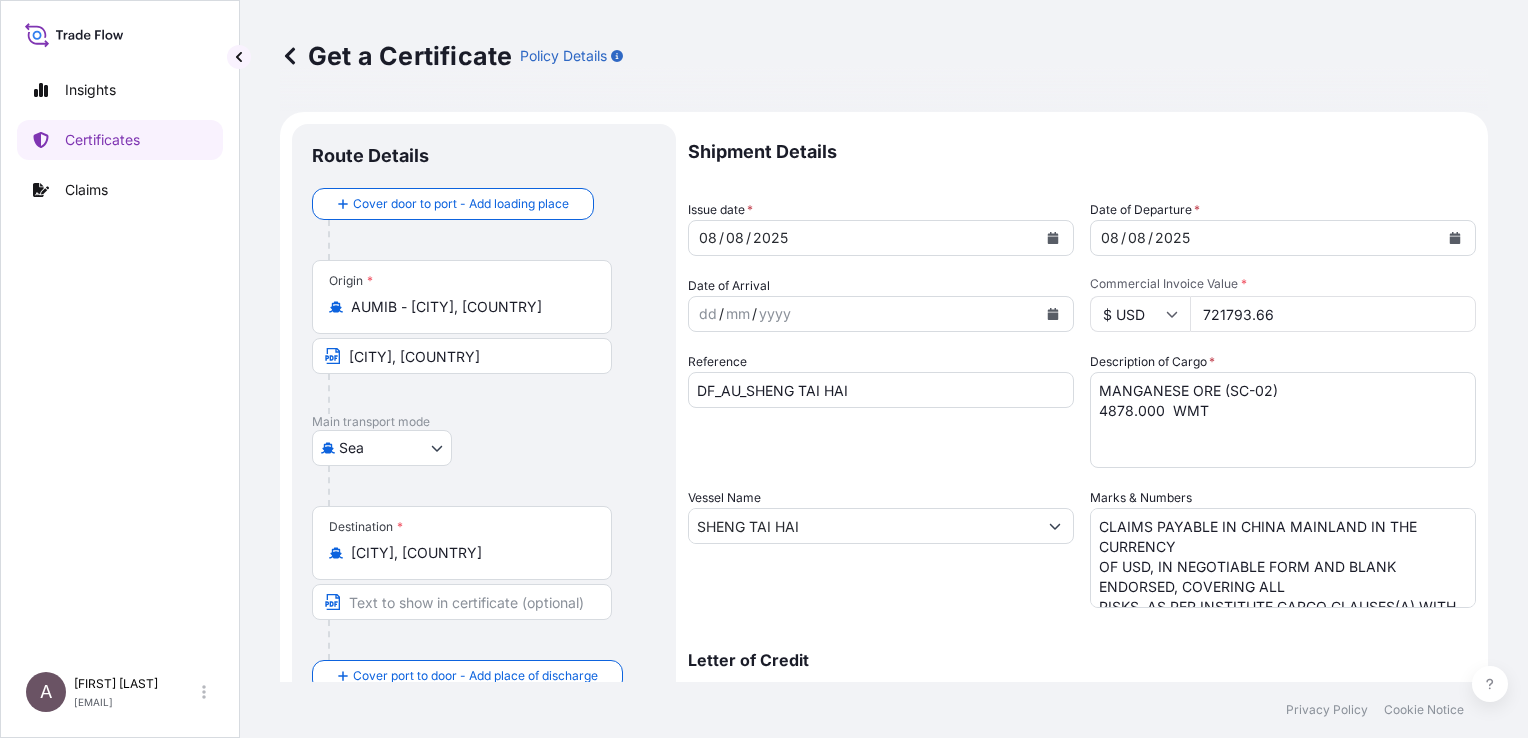 scroll, scrollTop: 100, scrollLeft: 0, axis: vertical 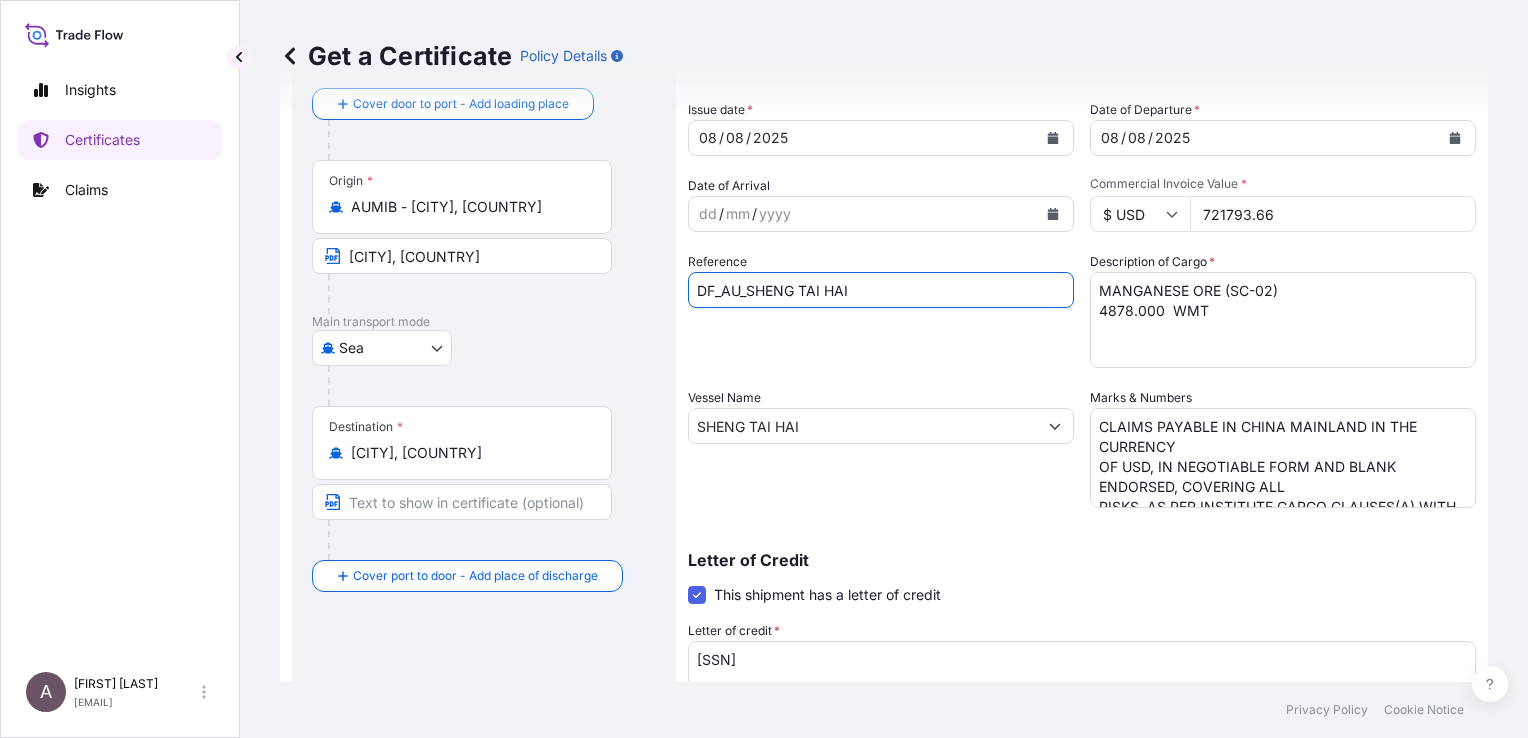 drag, startPoint x: 713, startPoint y: 292, endPoint x: 651, endPoint y: 299, distance: 62.39391 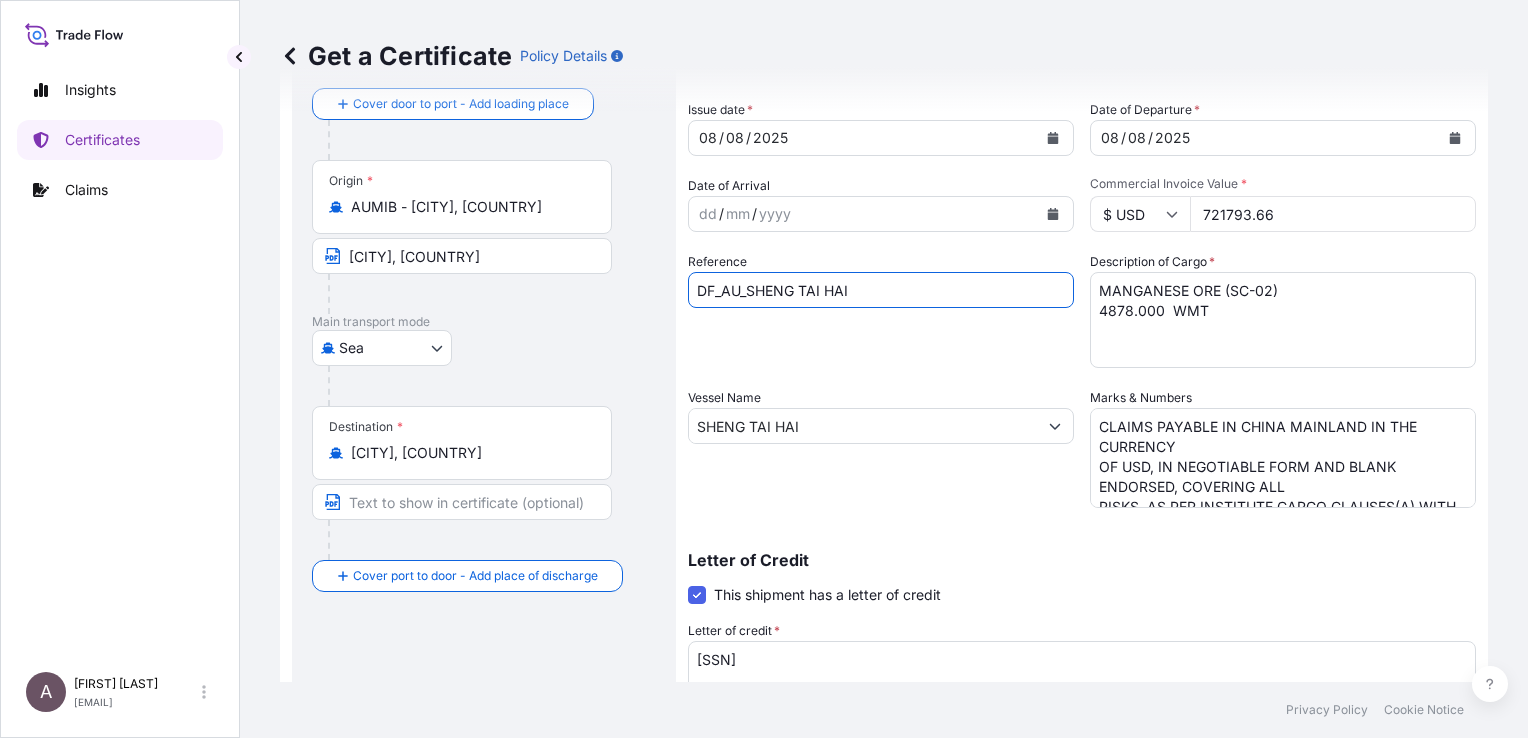 type on "_AU_SHENG TAI HAI" 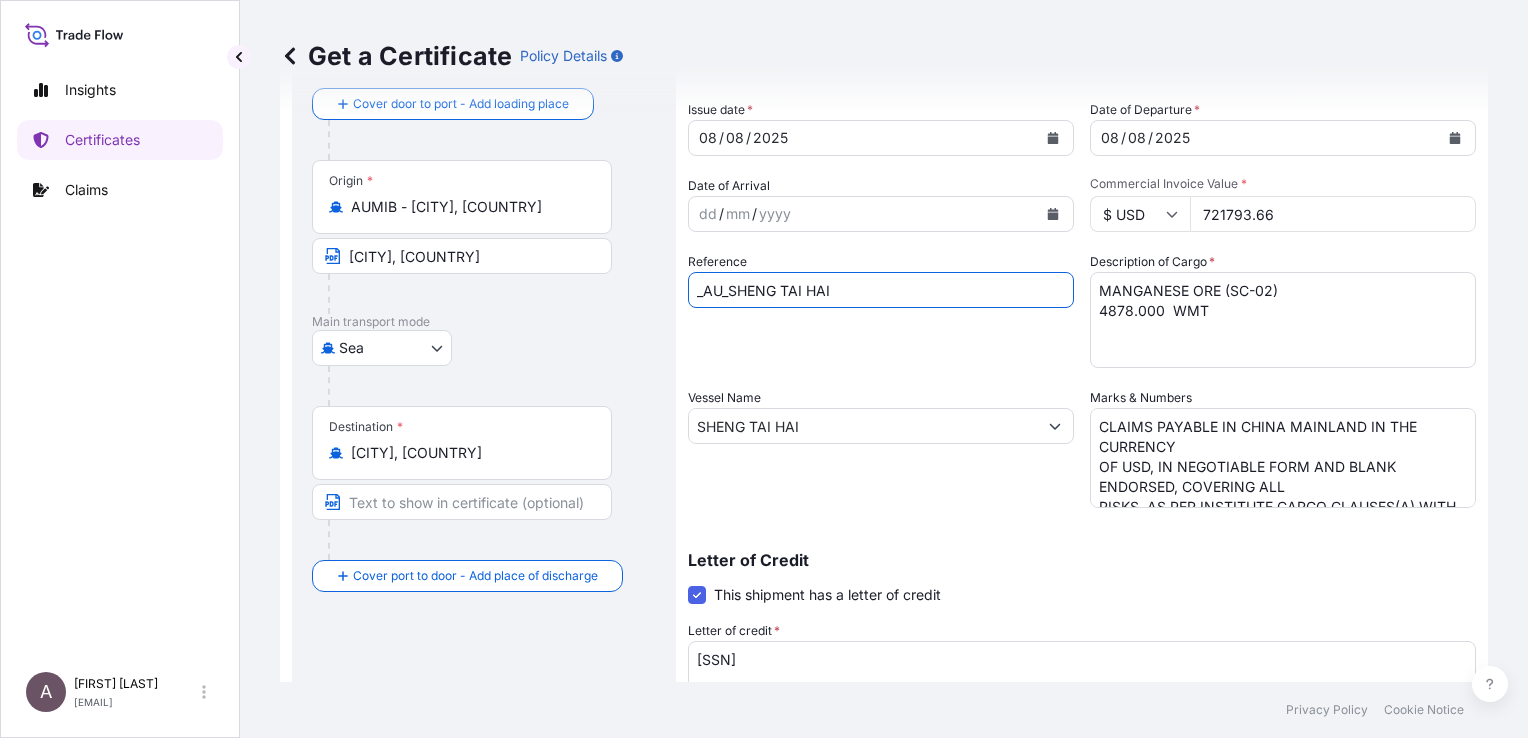 drag, startPoint x: 859, startPoint y: 292, endPoint x: 506, endPoint y: 294, distance: 353.00568 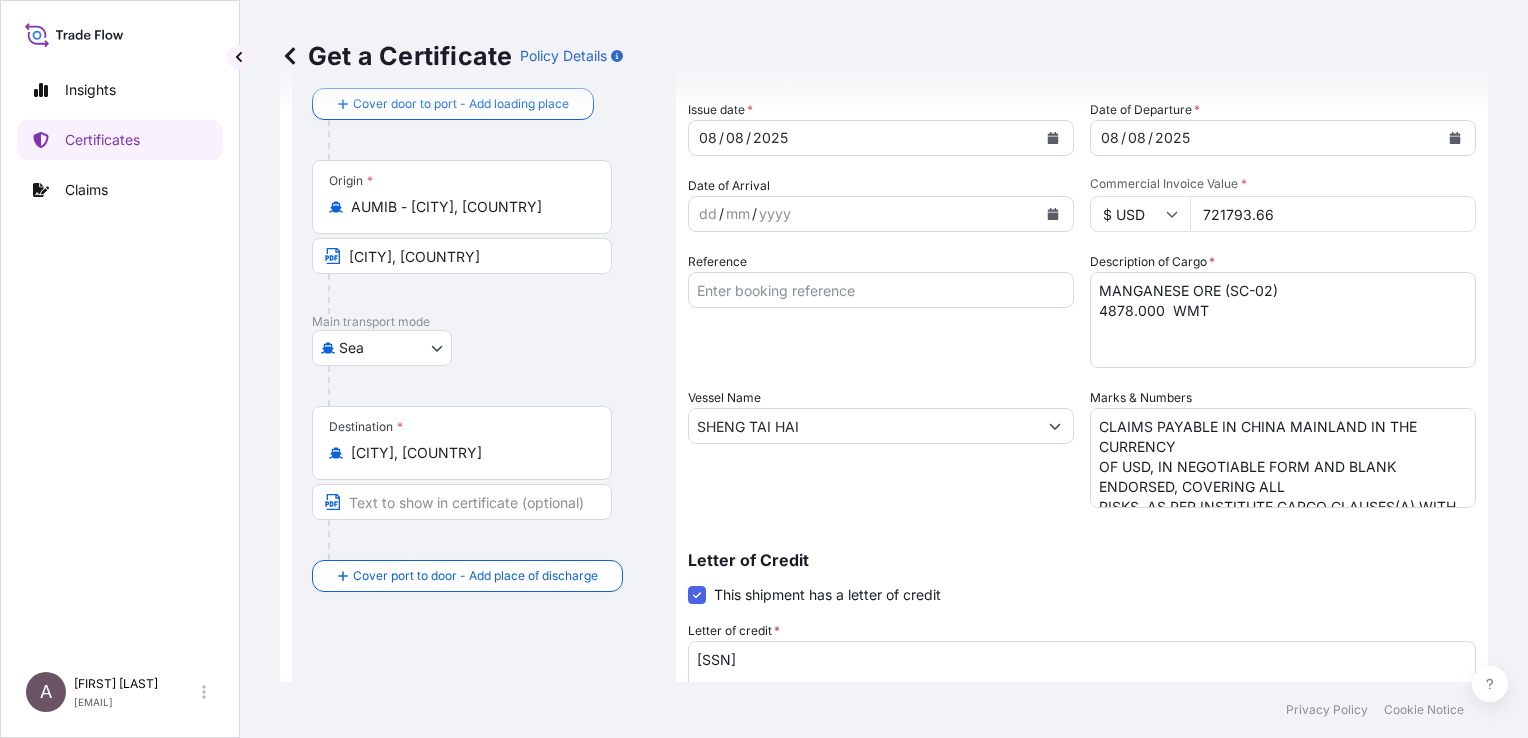 click on "Reference" at bounding box center [881, 290] 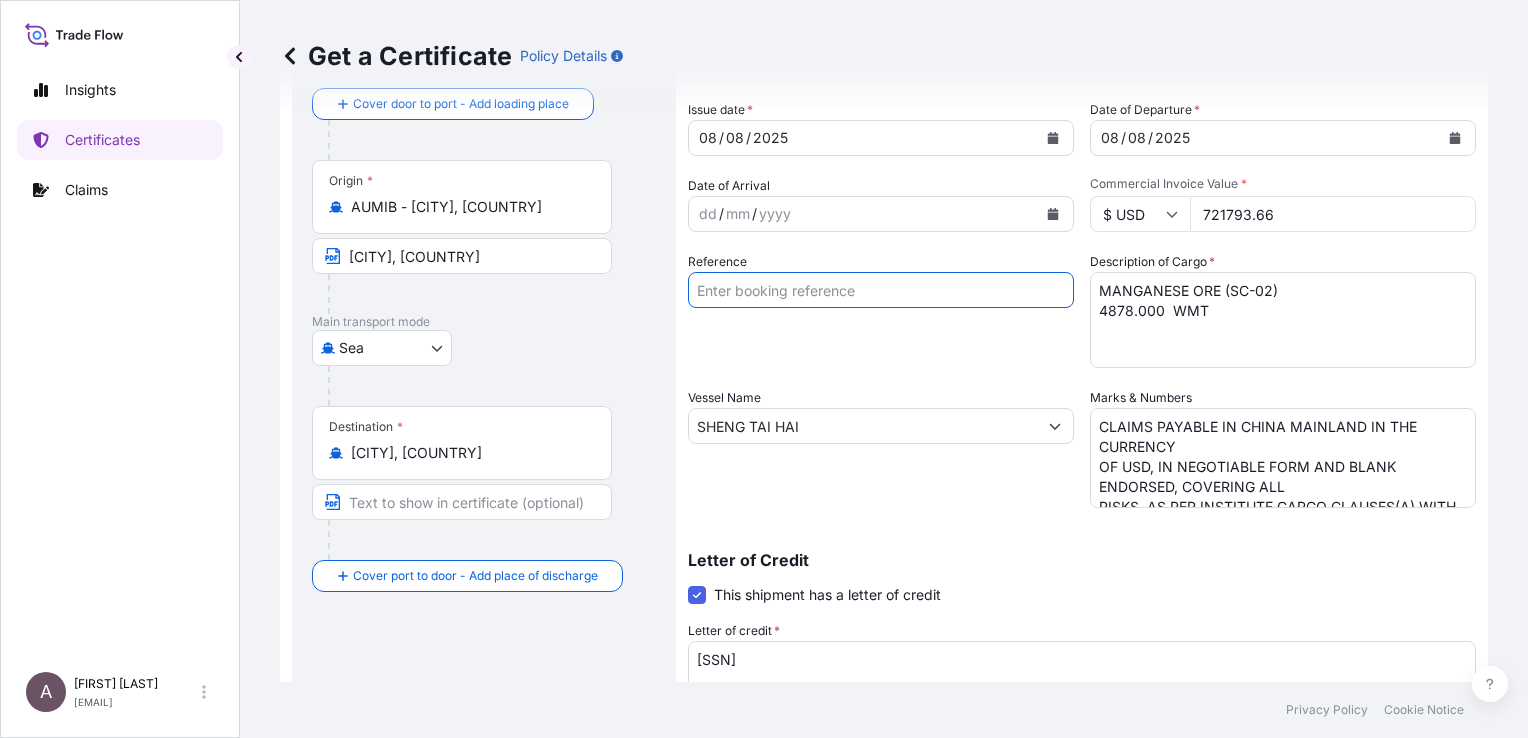 paste on "4297-3" 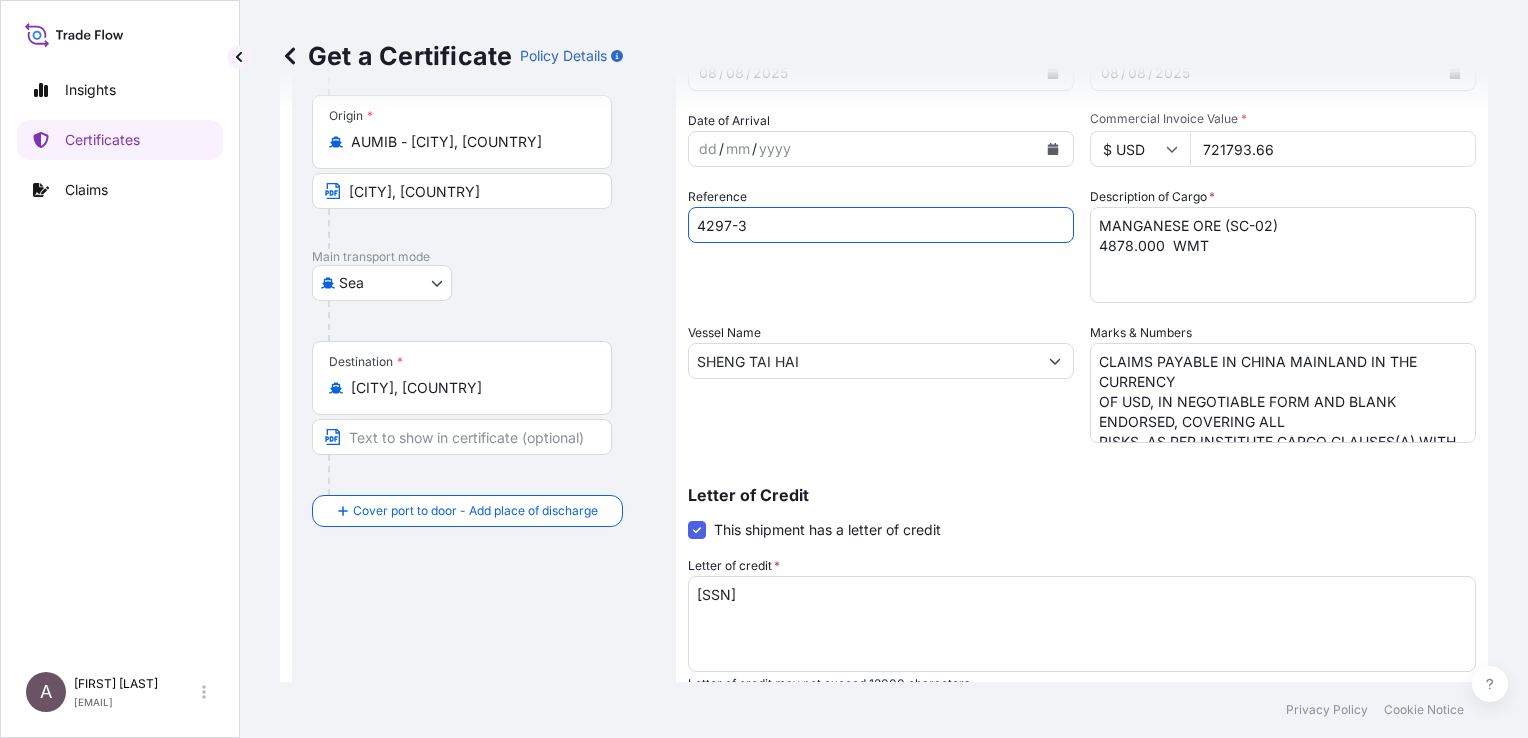 scroll, scrollTop: 200, scrollLeft: 0, axis: vertical 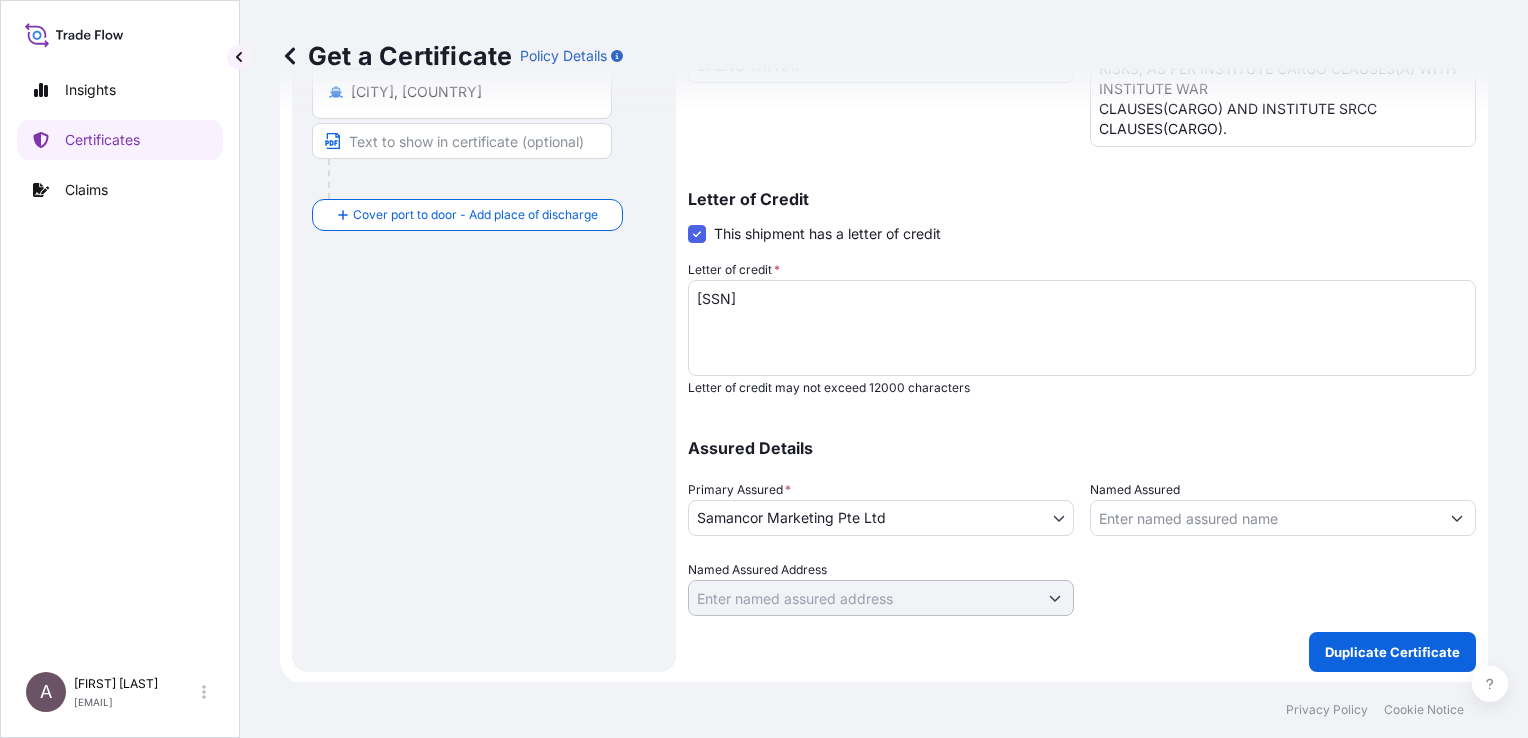 type on "4297-3" 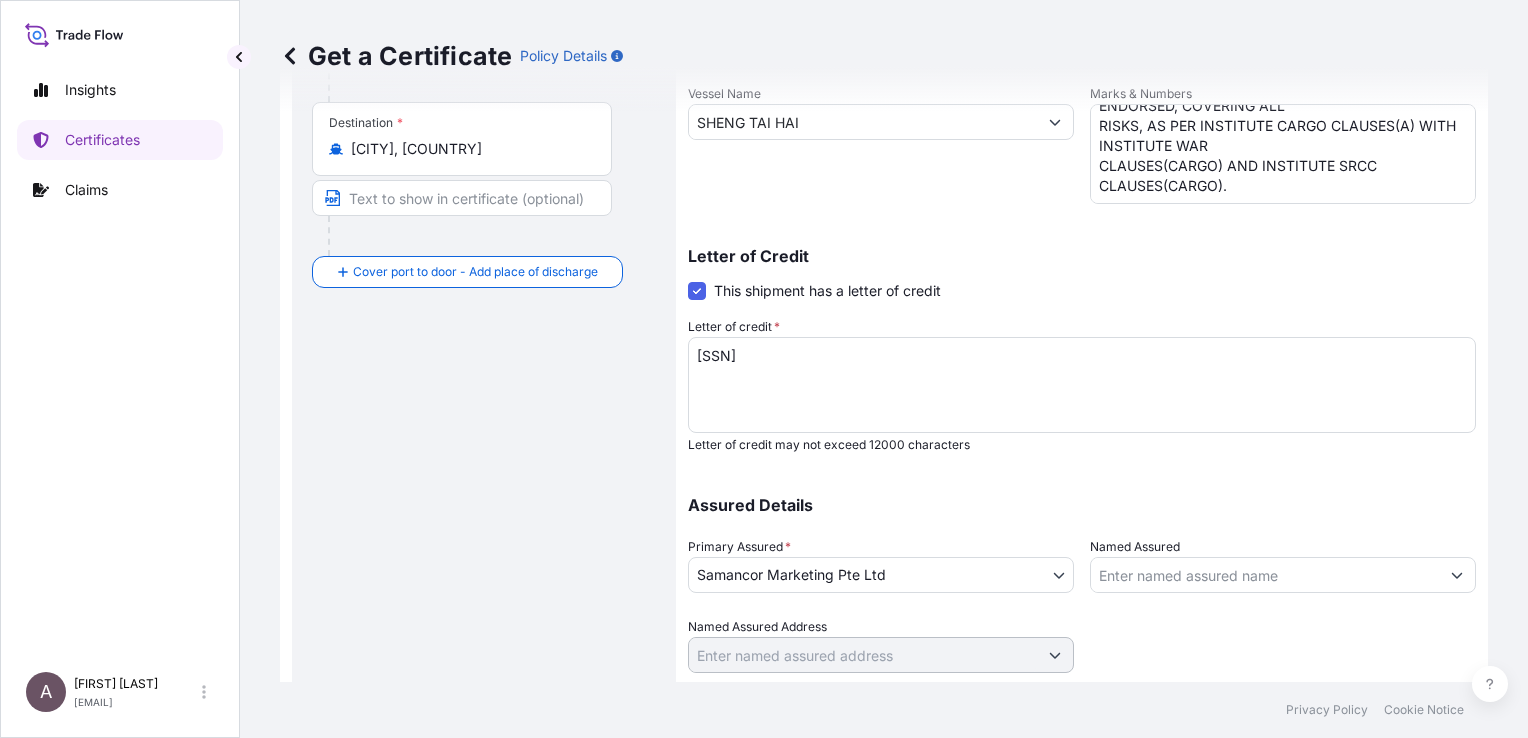 scroll, scrollTop: 461, scrollLeft: 0, axis: vertical 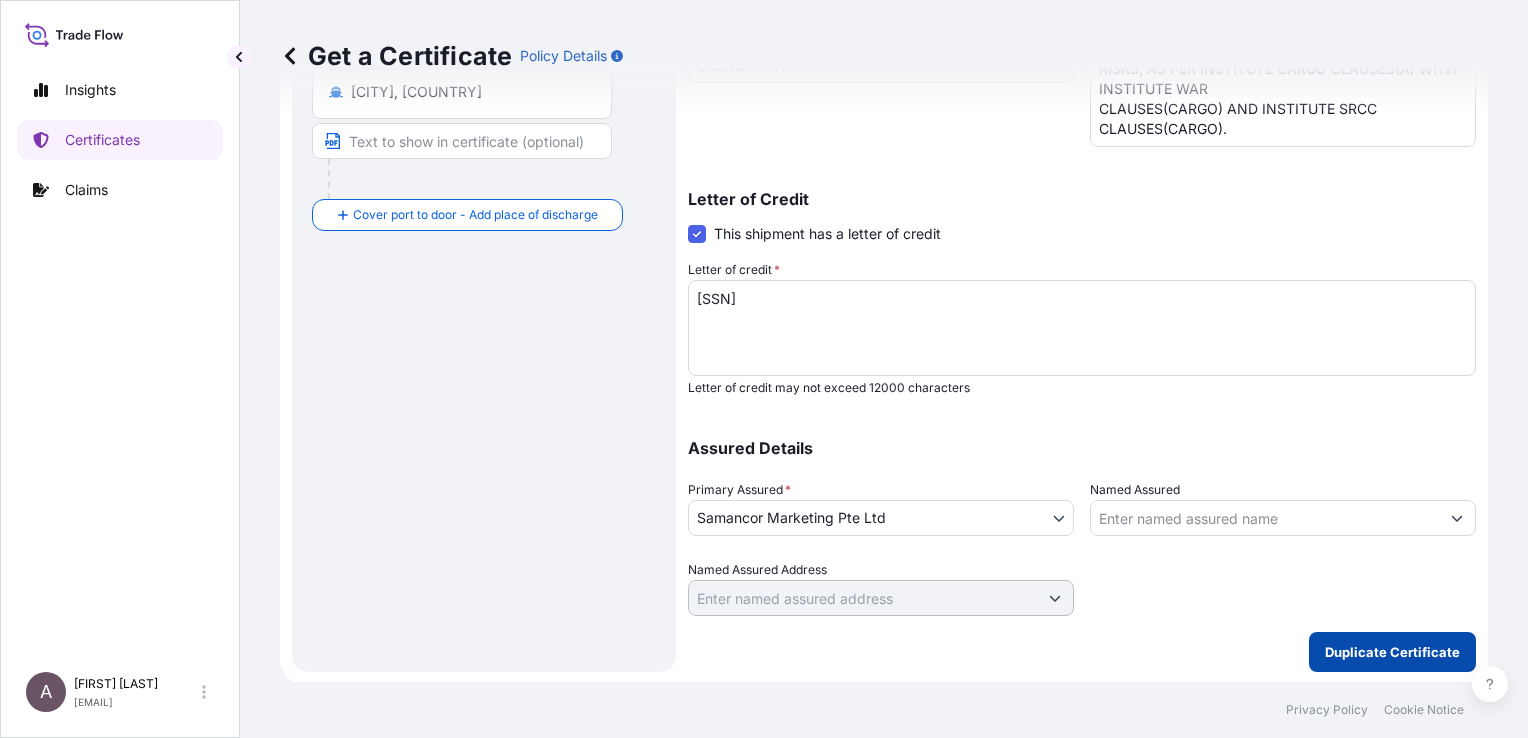 click on "Duplicate Certificate" at bounding box center (1392, 652) 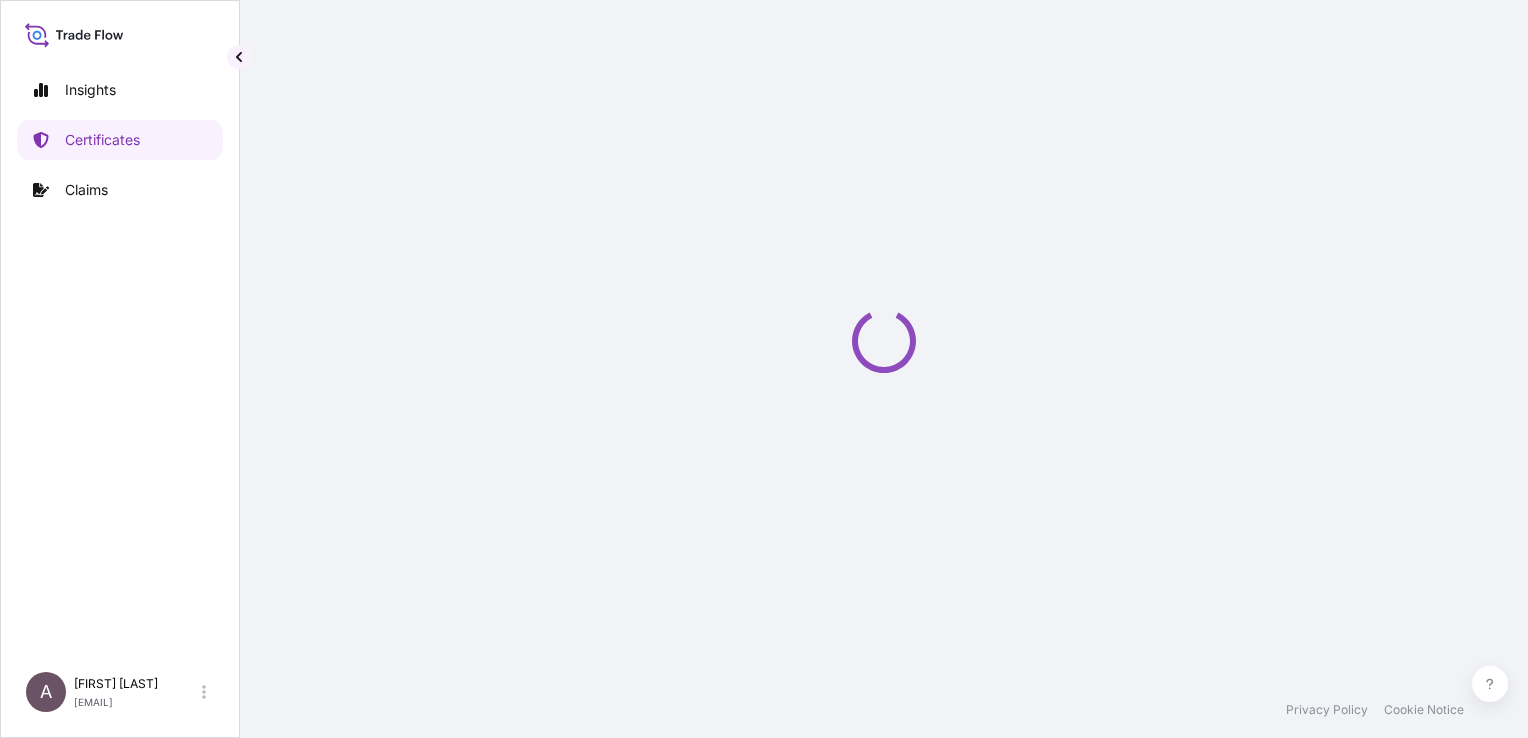 scroll, scrollTop: 0, scrollLeft: 0, axis: both 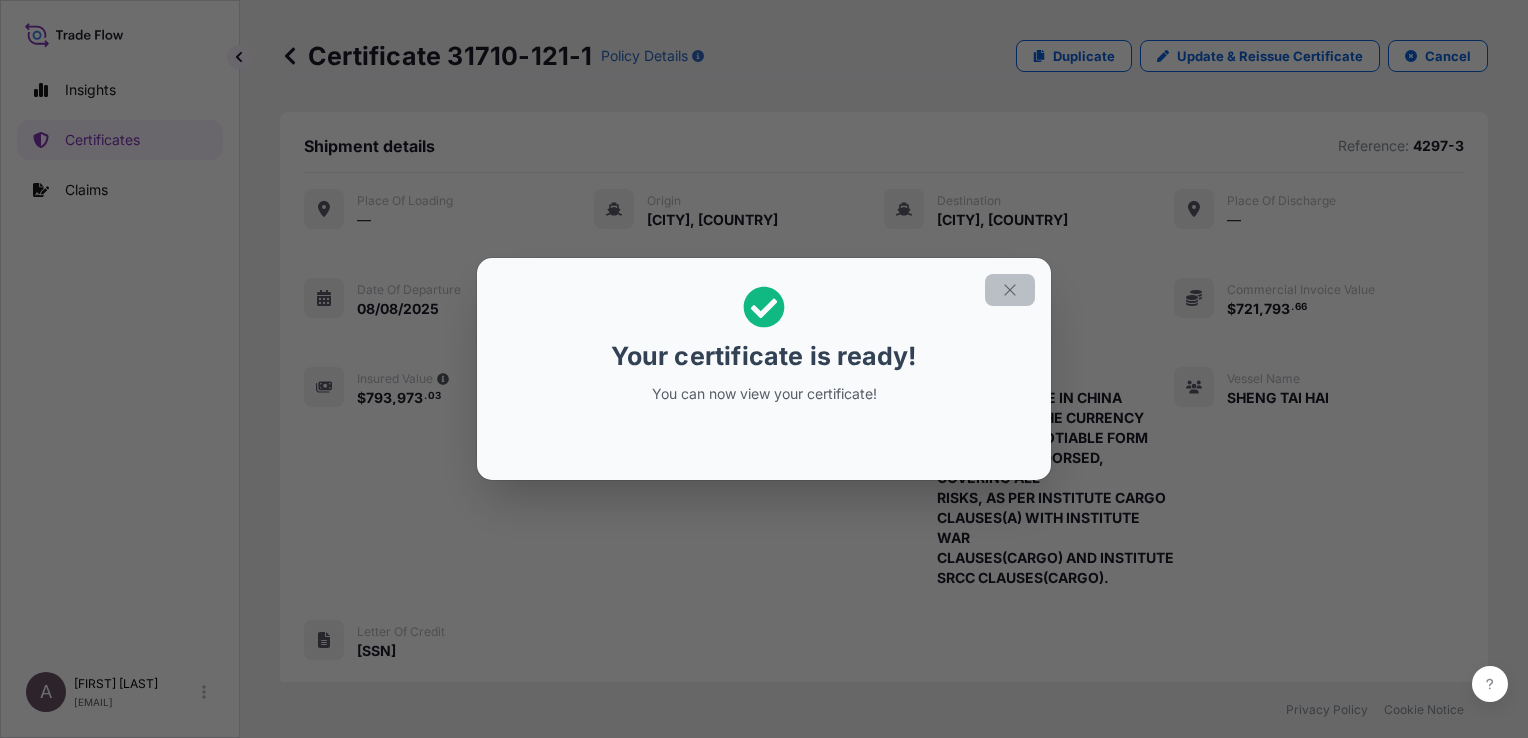 click at bounding box center (1010, 290) 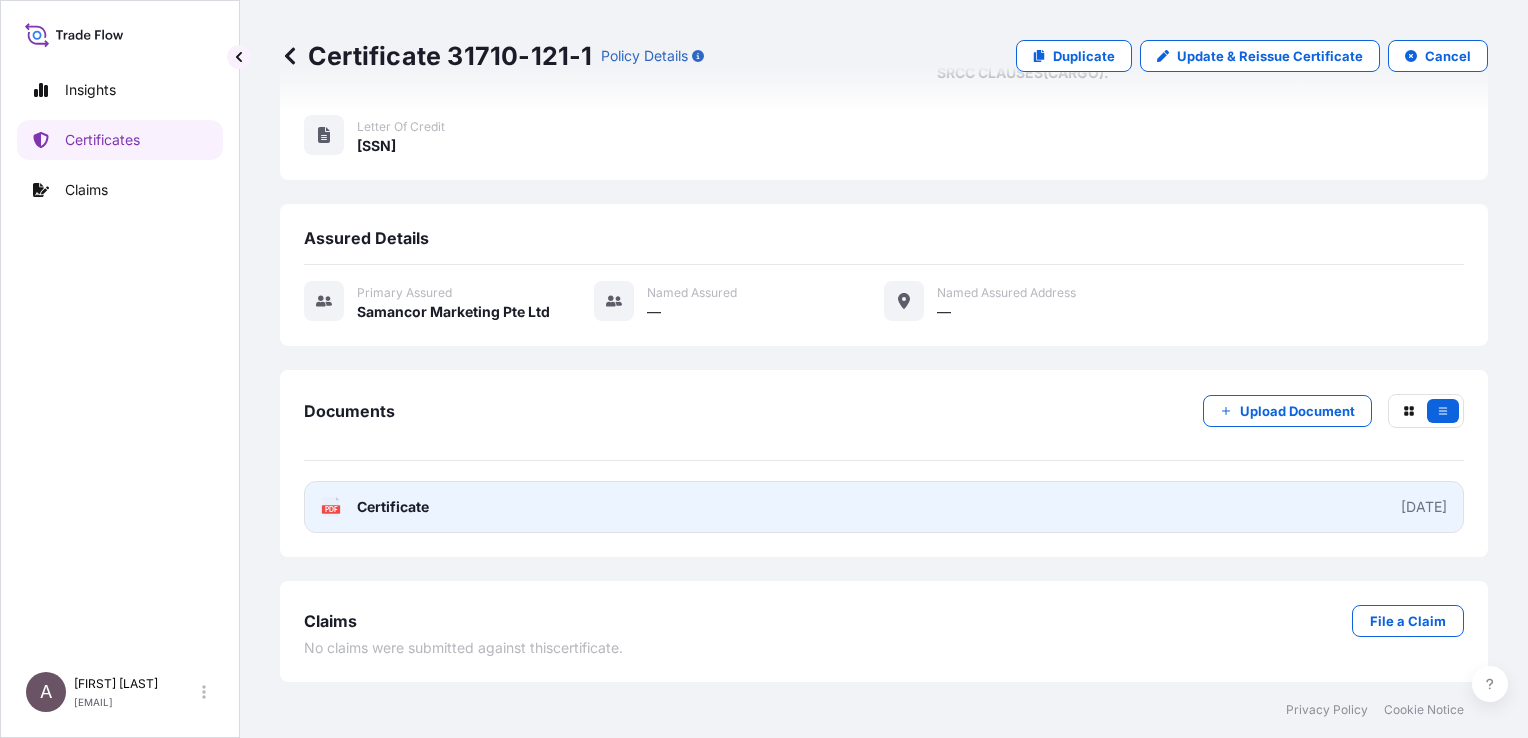 scroll, scrollTop: 537, scrollLeft: 0, axis: vertical 